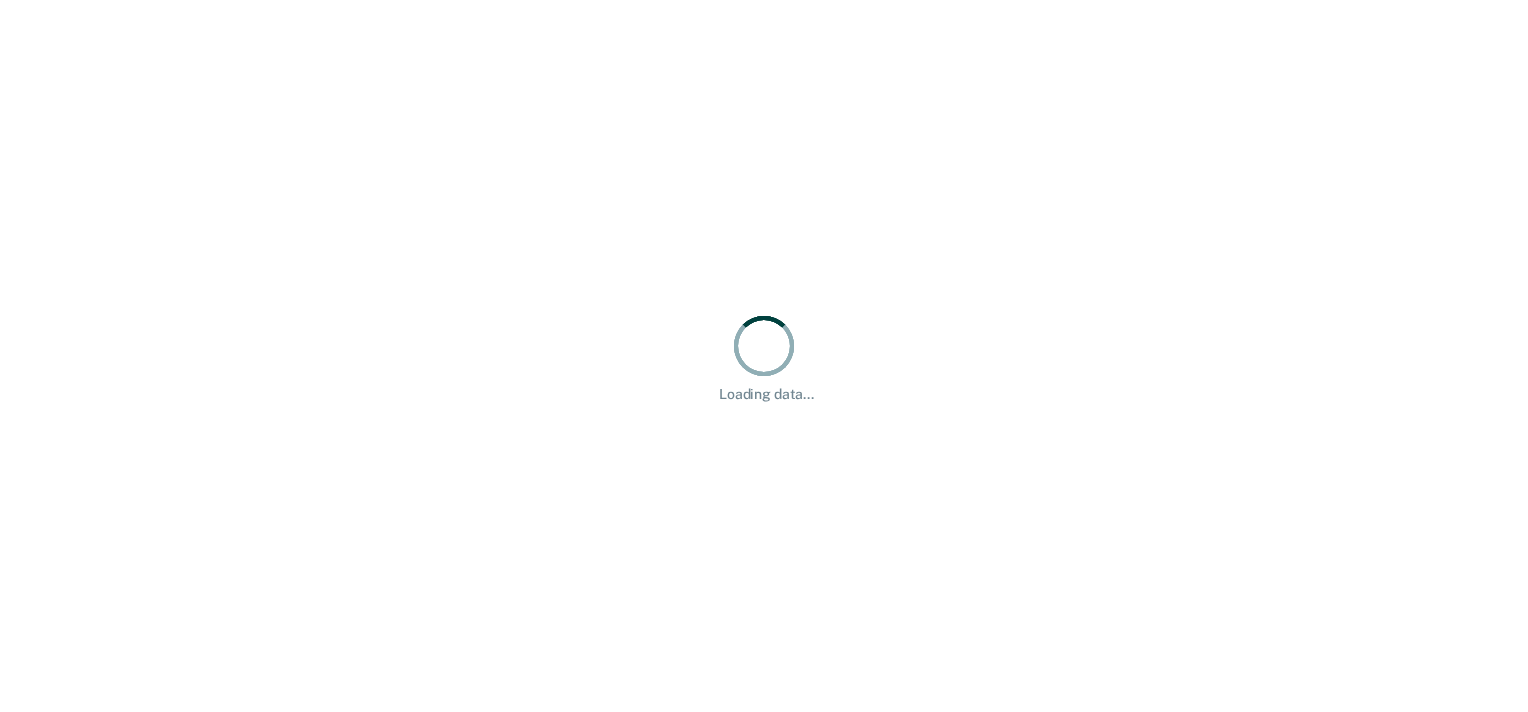 scroll, scrollTop: 0, scrollLeft: 0, axis: both 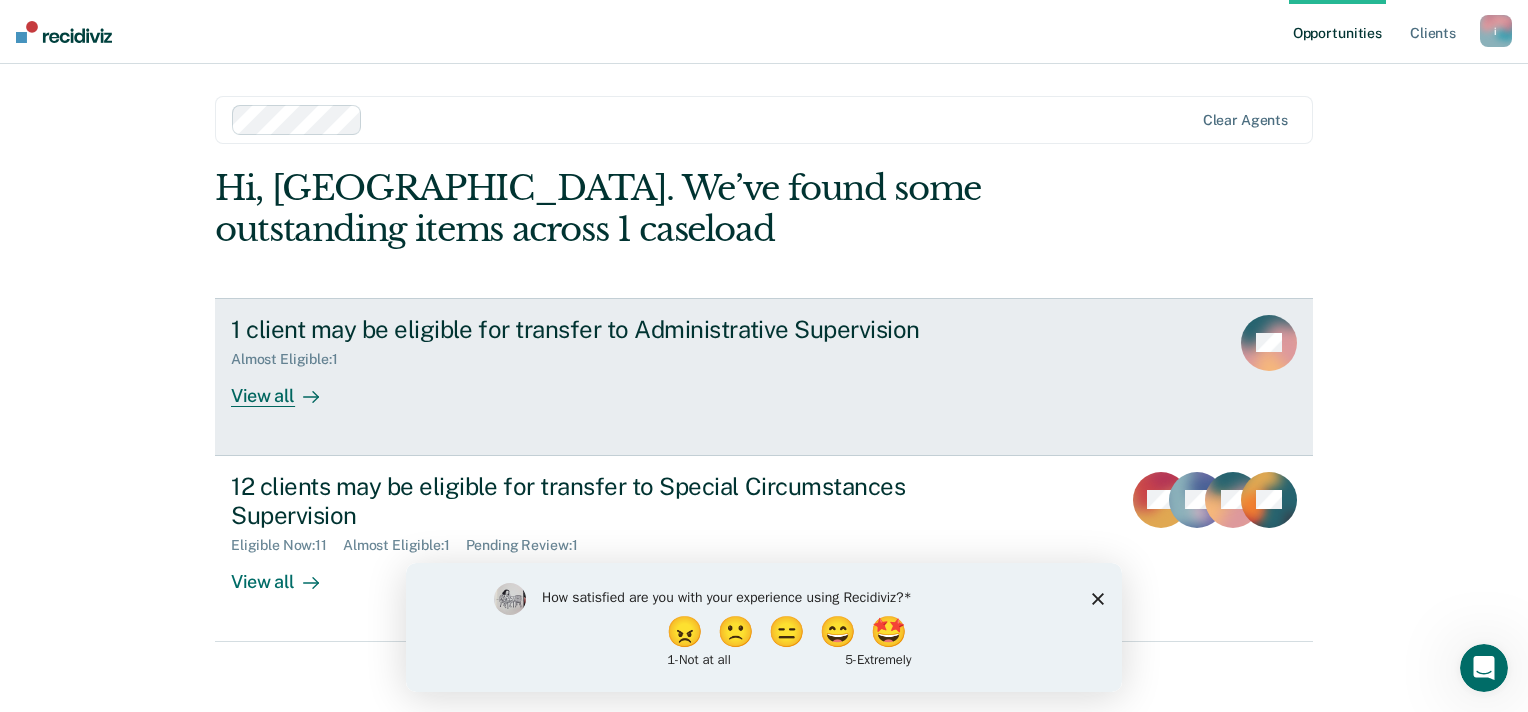 click 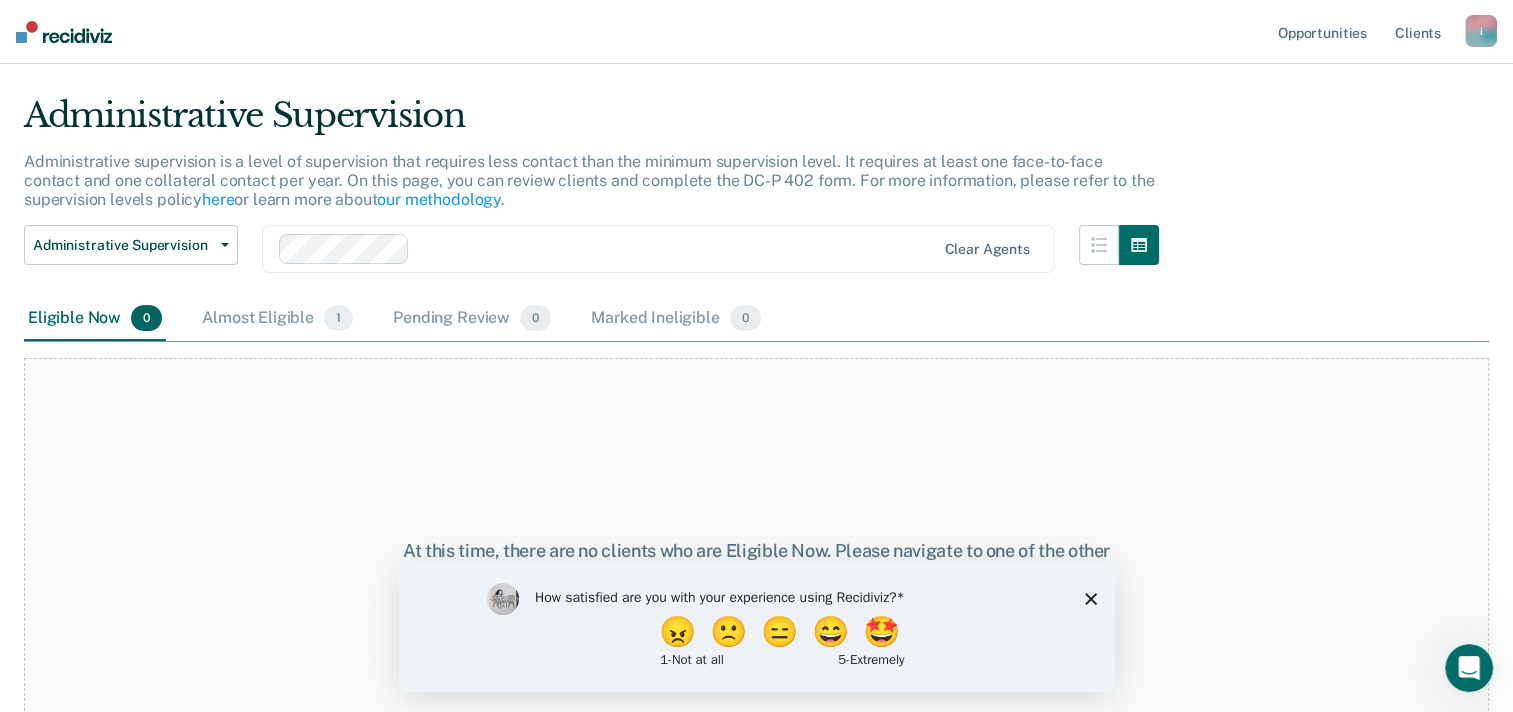 scroll, scrollTop: 95, scrollLeft: 0, axis: vertical 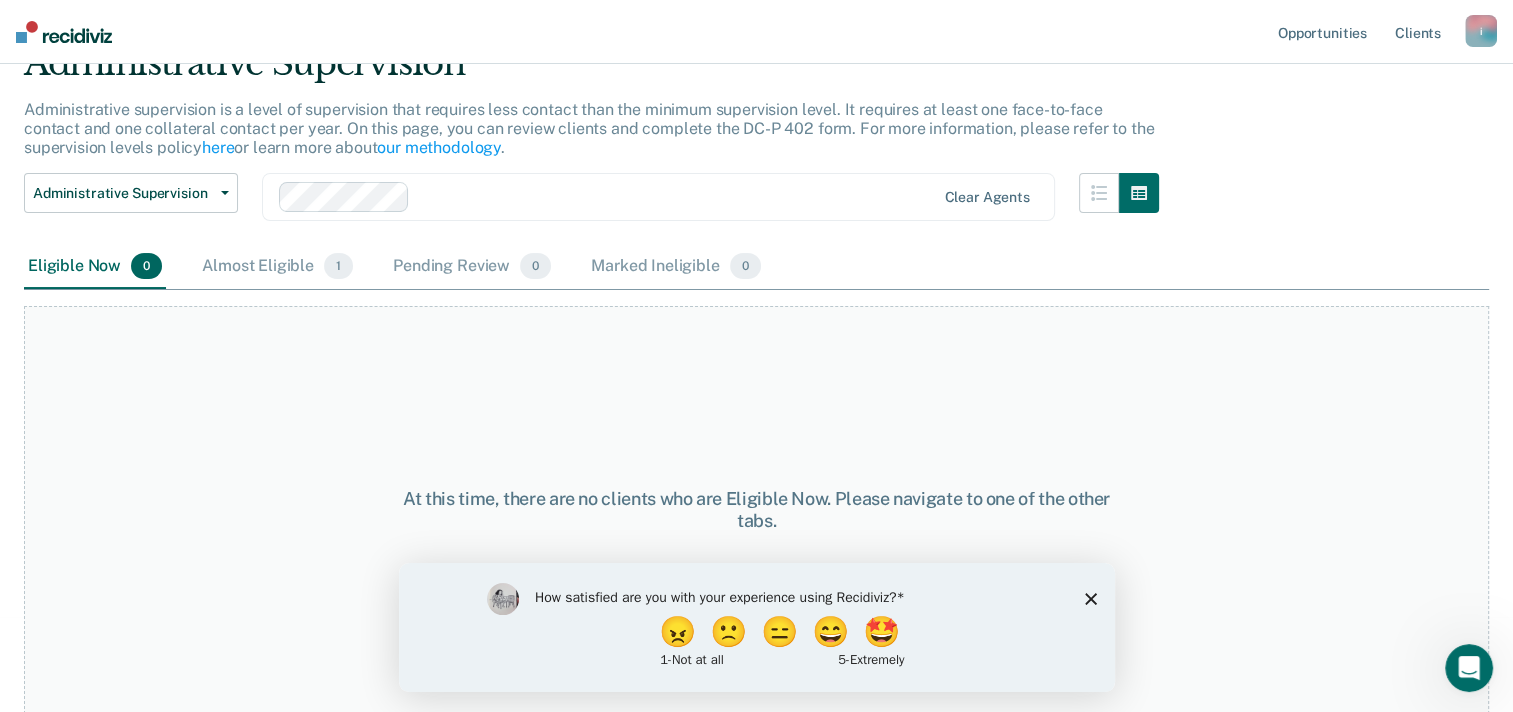 click on "How satisfied are you with your experience using Recidiviz? 😠 🙁 😑 😄 🤩 1  -  Not at all 5  -  Extremely" at bounding box center (756, 626) 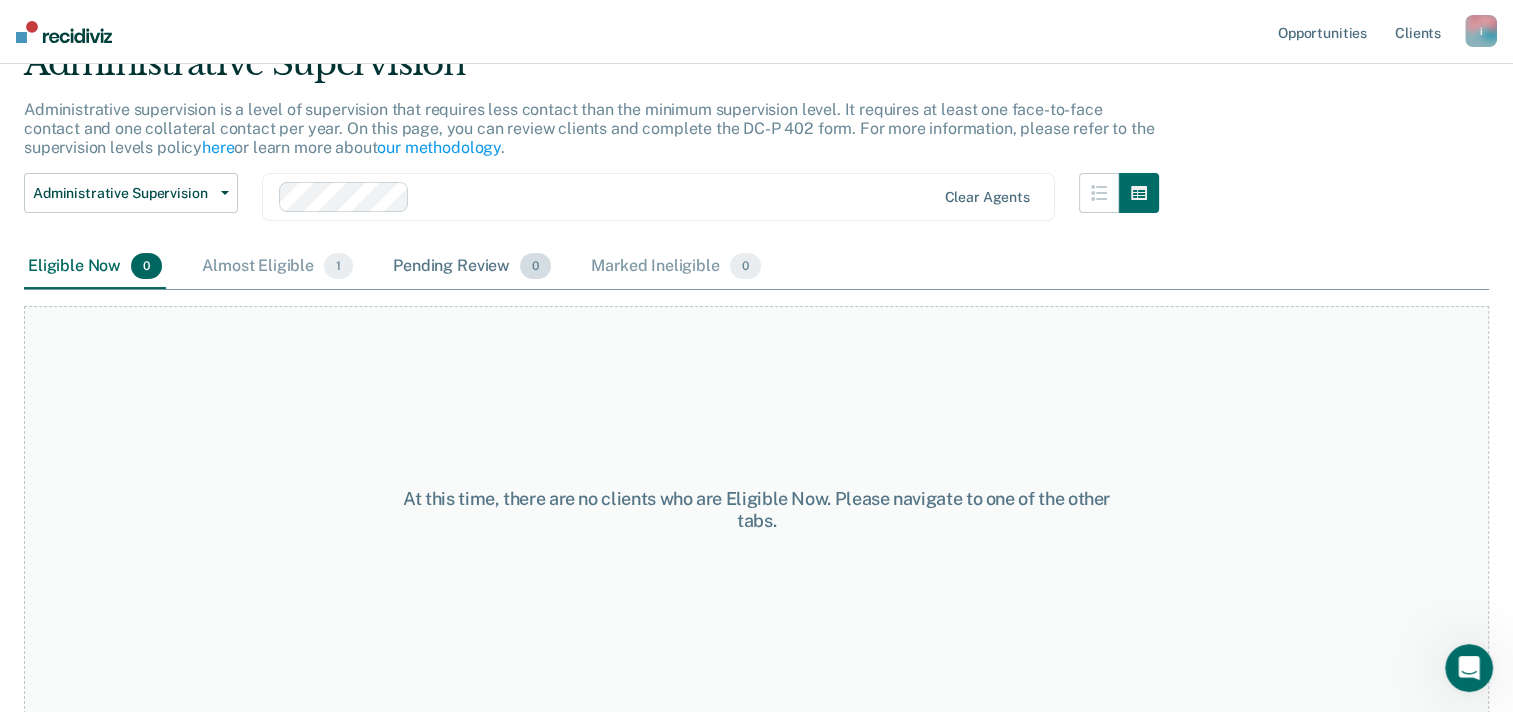click on "Pending Review 0" at bounding box center [472, 267] 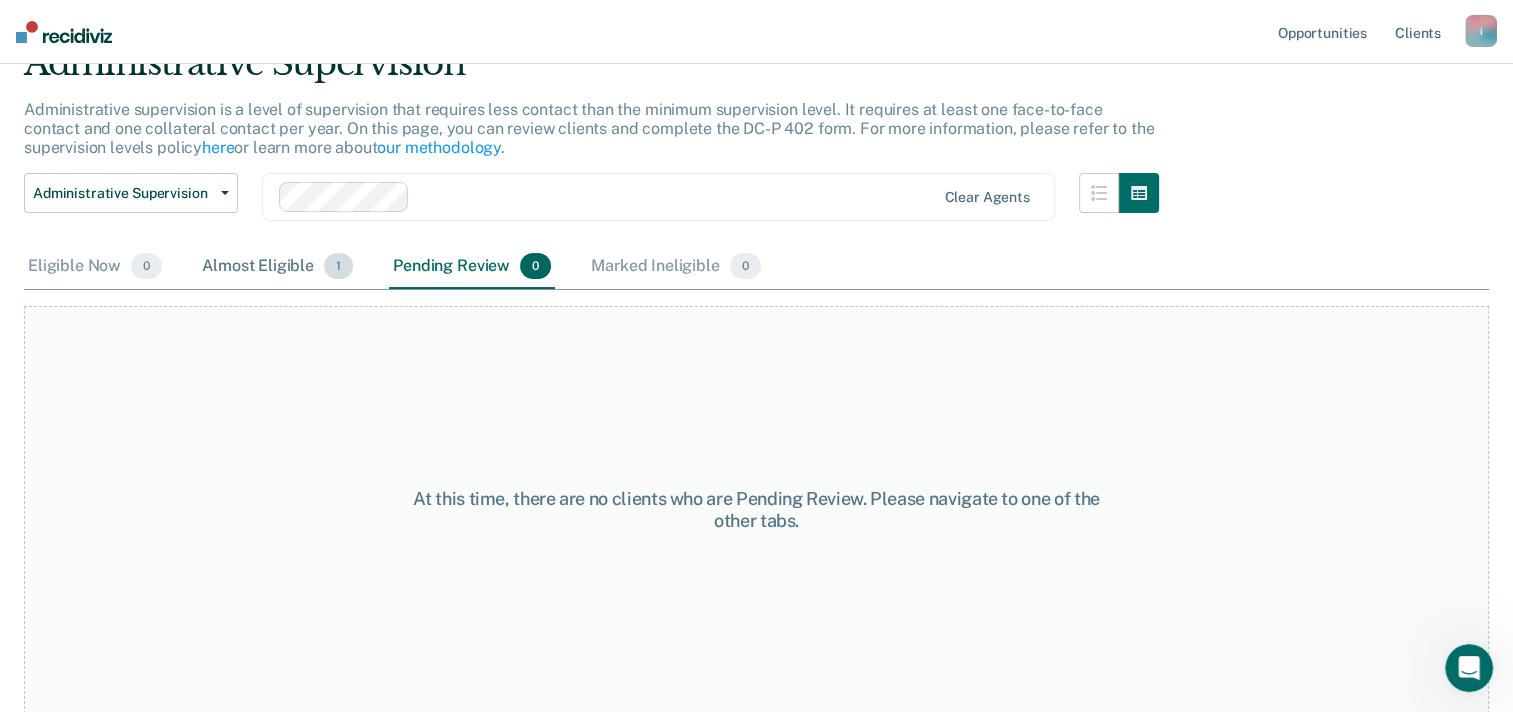 click on "Almost Eligible 1" at bounding box center (277, 267) 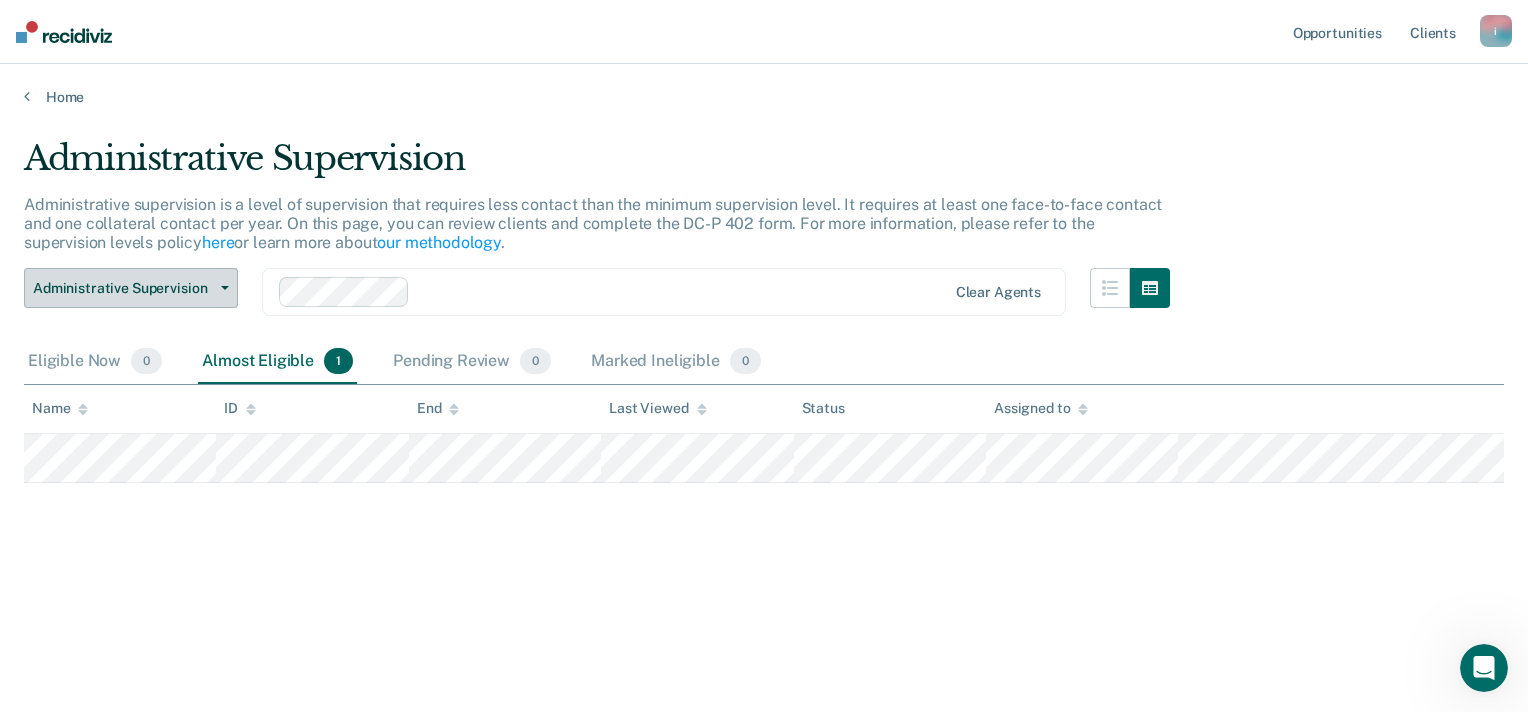 click on "Administrative Supervision" at bounding box center (131, 288) 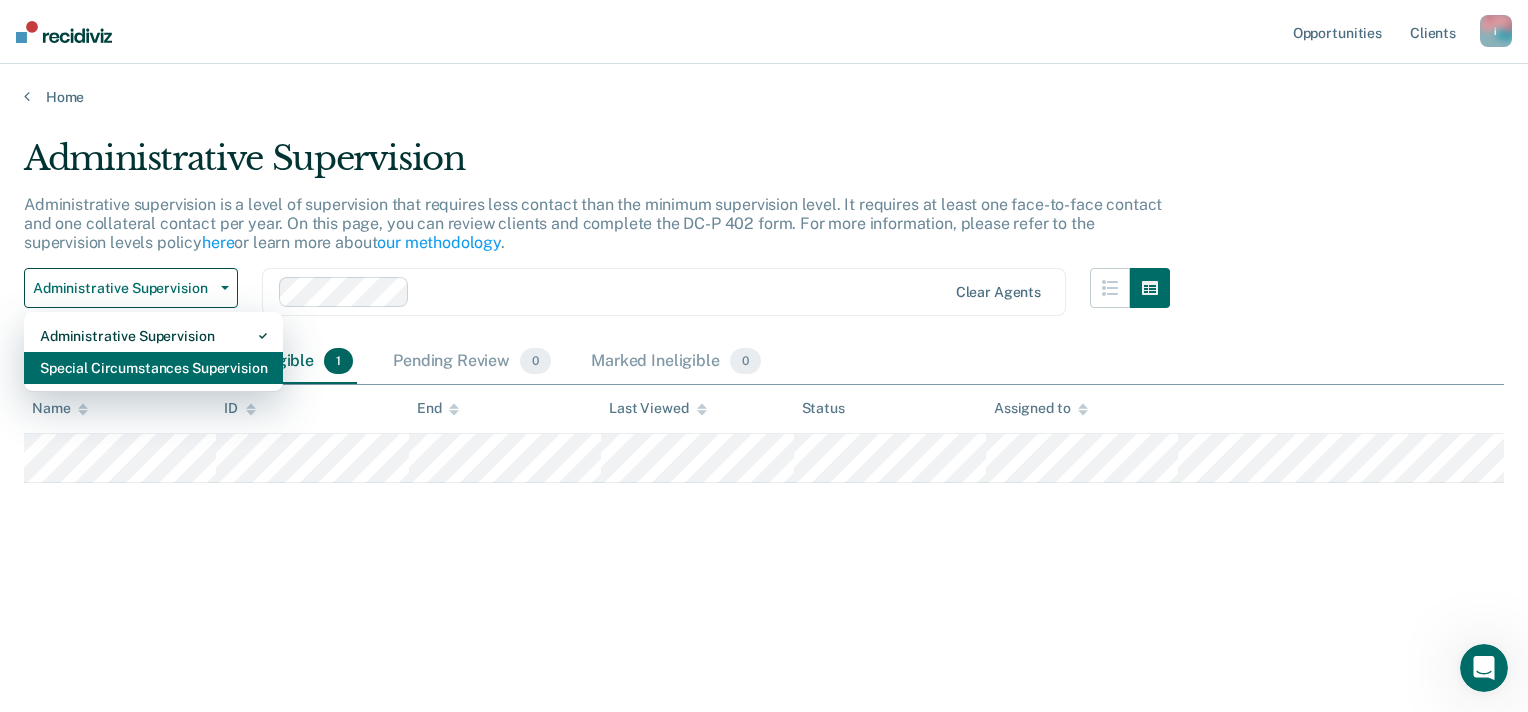 click on "Special Circumstances Supervision" at bounding box center (153, 368) 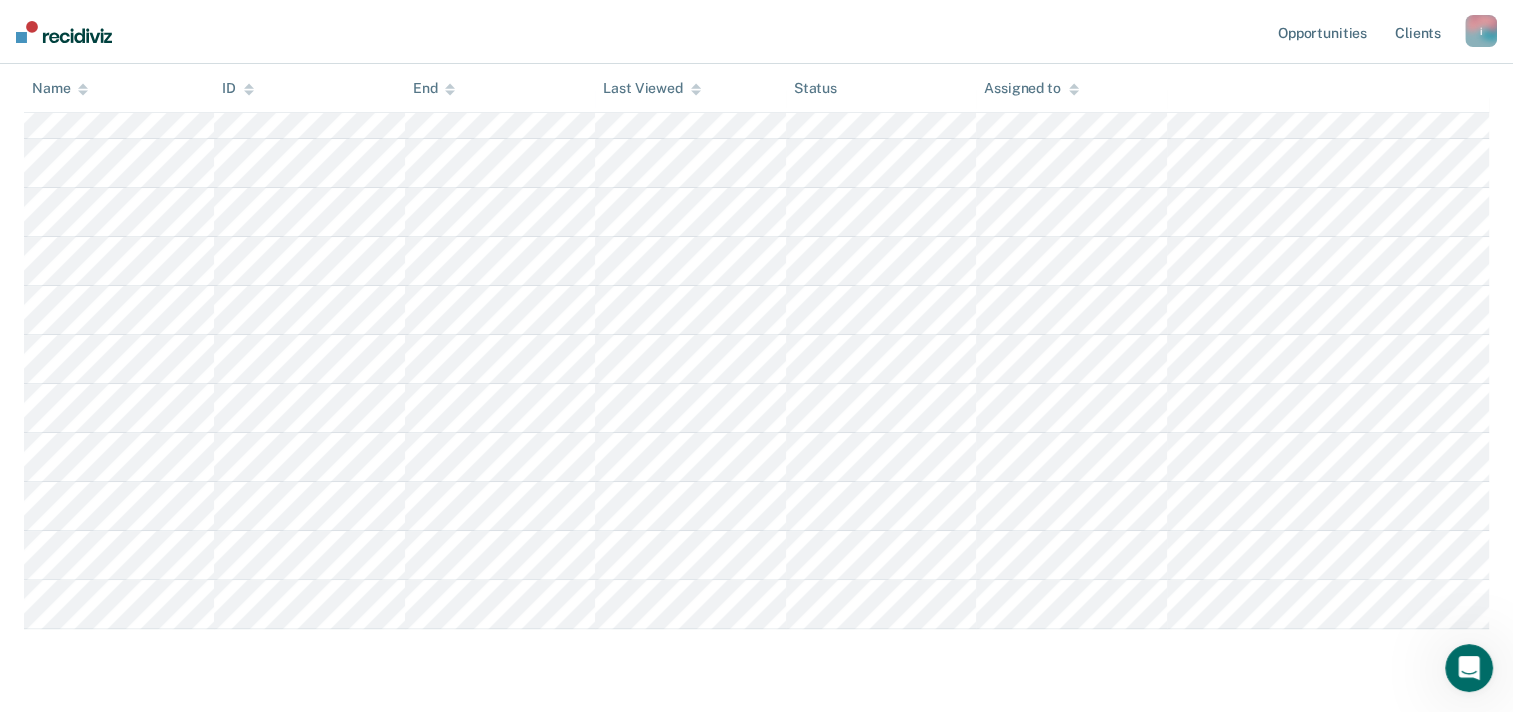 scroll, scrollTop: 360, scrollLeft: 0, axis: vertical 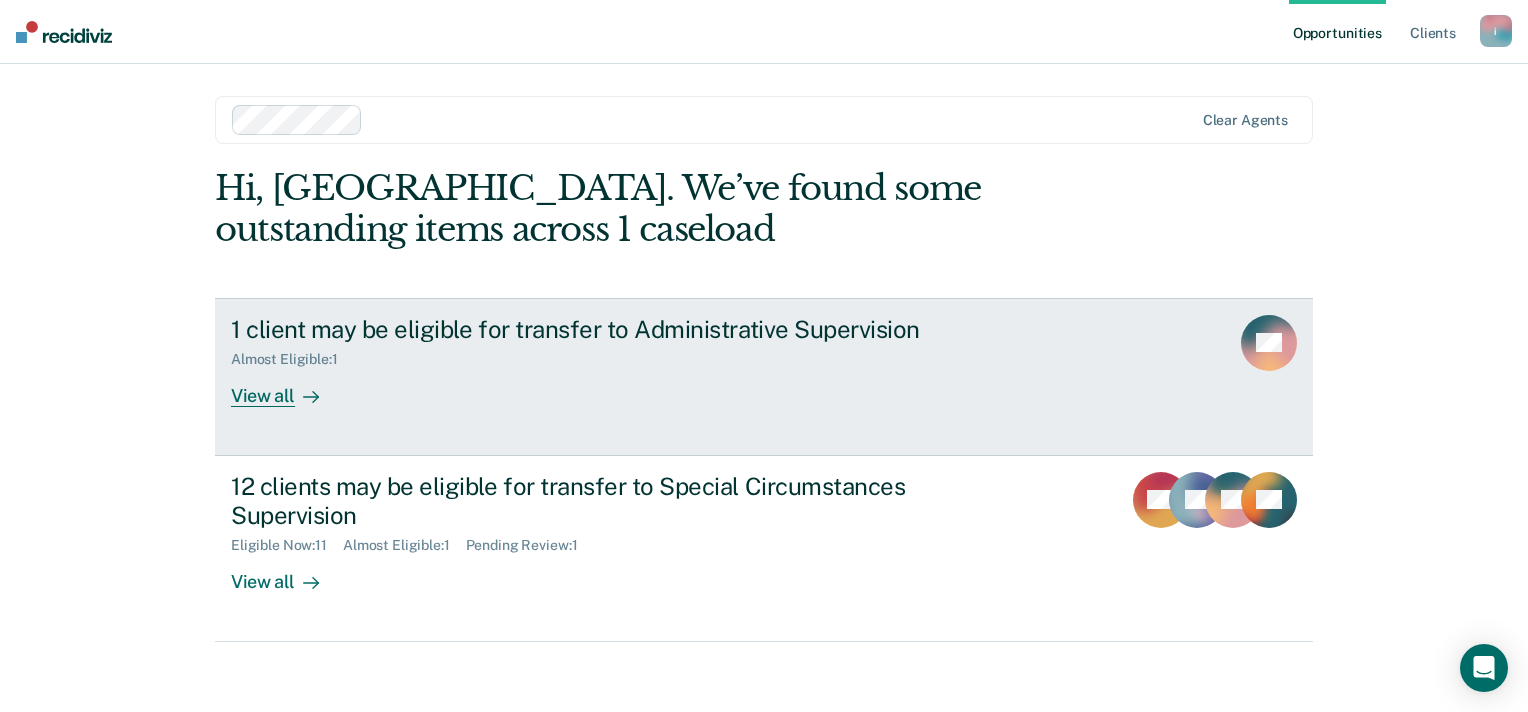 click on "Almost Eligible :  1" at bounding box center (582, 355) 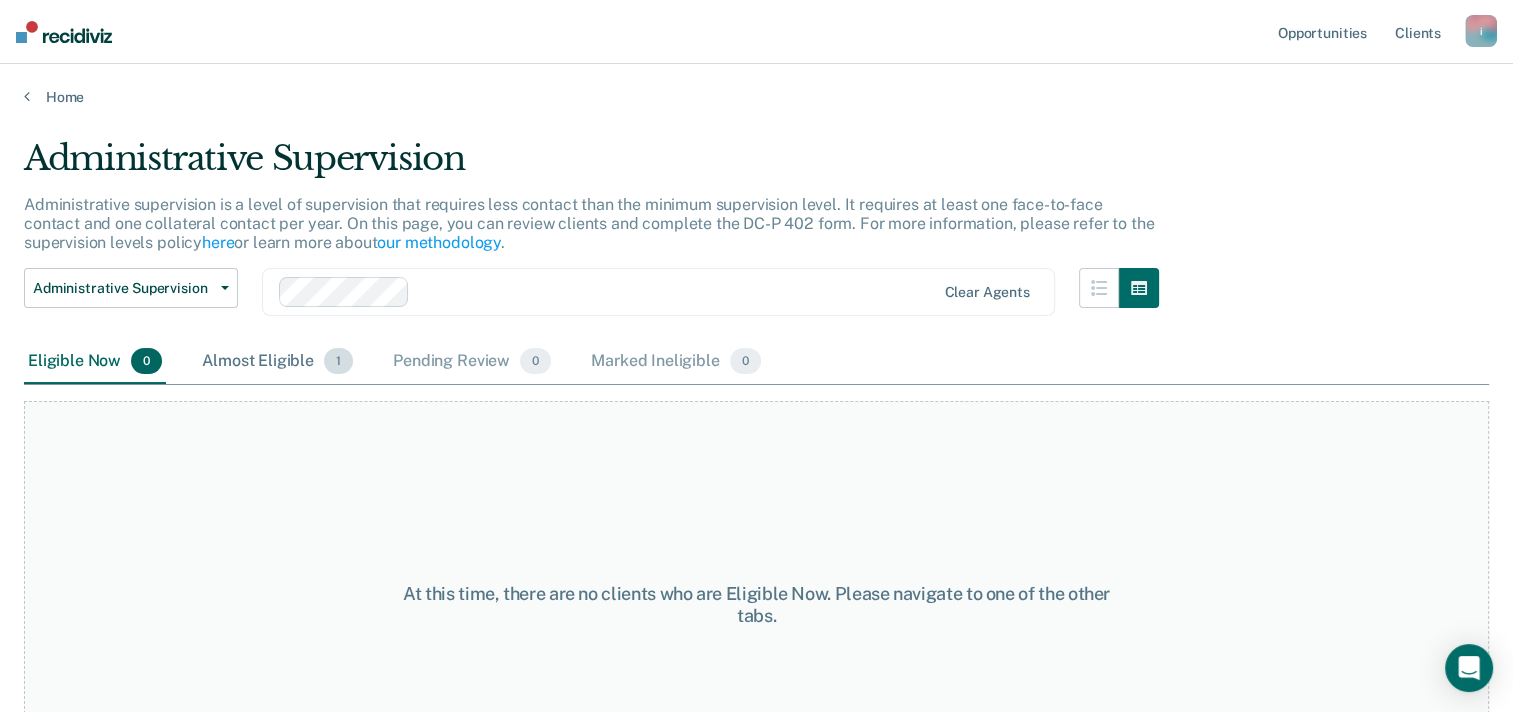 click on "Almost Eligible 1" at bounding box center (277, 362) 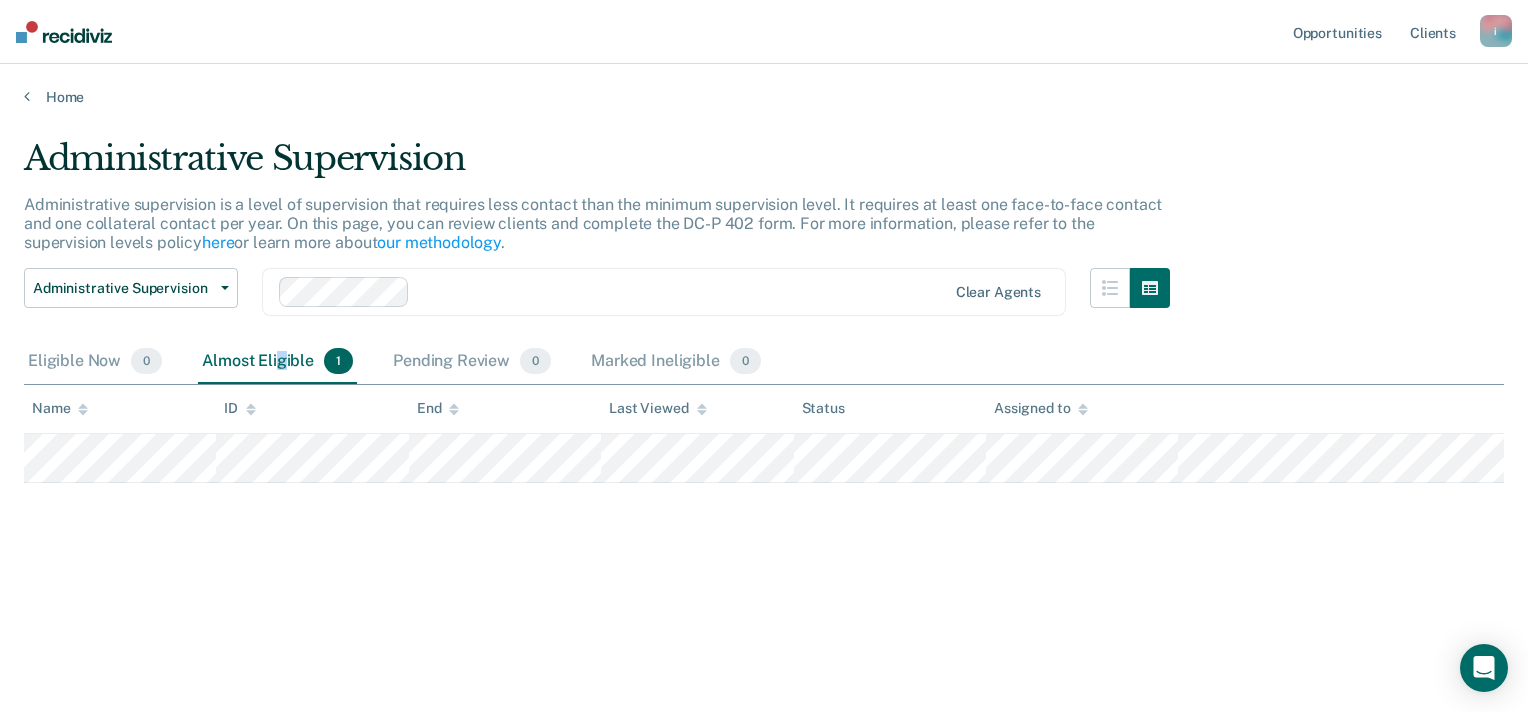 click on "Almost Eligible 1" at bounding box center (277, 362) 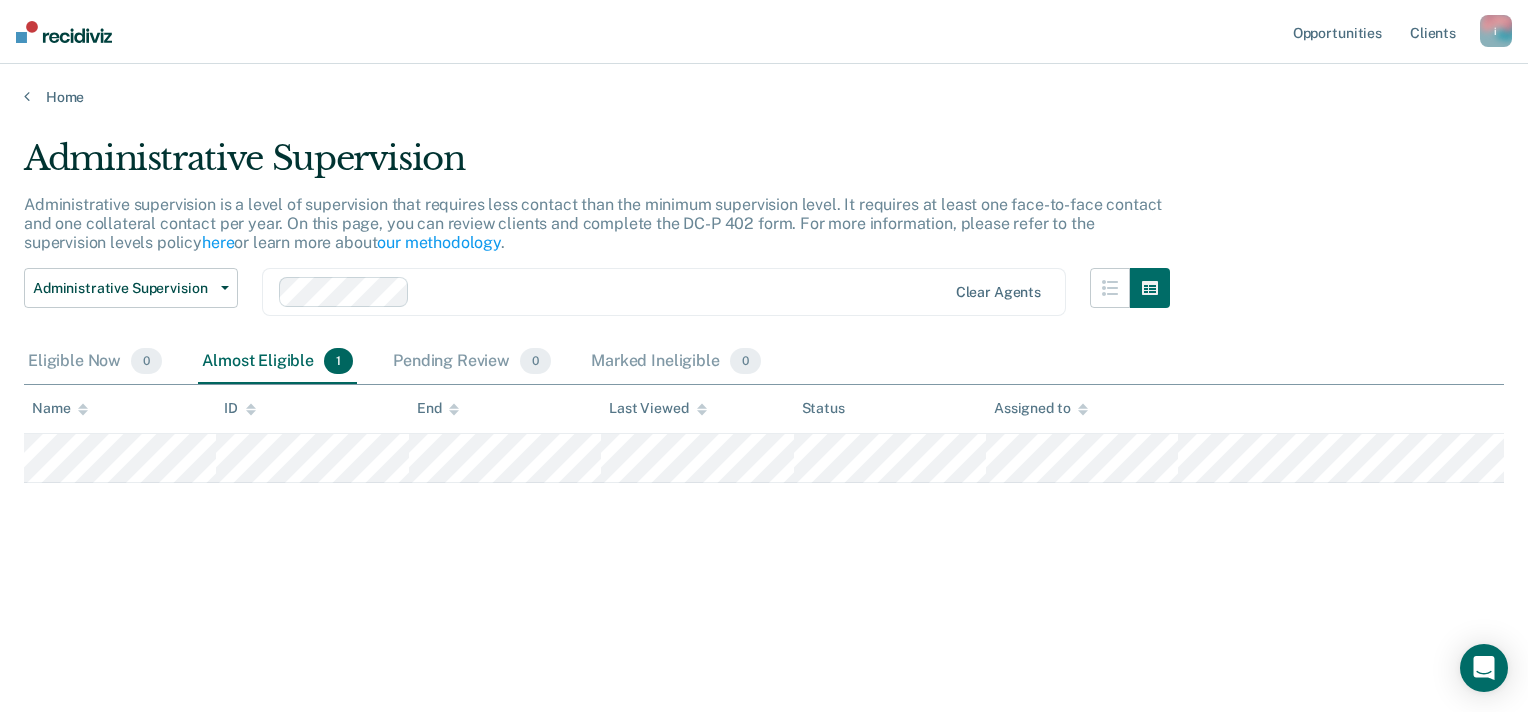 click on "Administrative Supervision   Administrative supervision is a level of supervision that requires less contact than the minimum supervision level. It requires at least one face-to-face contact and one collateral contact per year. On this page, you can review clients and complete the DC-P 402 form. For more information, please refer to the supervision levels policy  here  or learn more about  our methodology . Administrative Supervision Administrative Supervision Special Circumstances Supervision Clear   agents Eligible Now 0 Almost Eligible 1 Pending Review 0 Marked Ineligible 0
To pick up a draggable item, press the space bar.
While dragging, use the arrow keys to move the item.
Press space again to drop the item in its new position, or press escape to cancel.
Name ID End Last Viewed Status Assigned to" at bounding box center [764, 350] 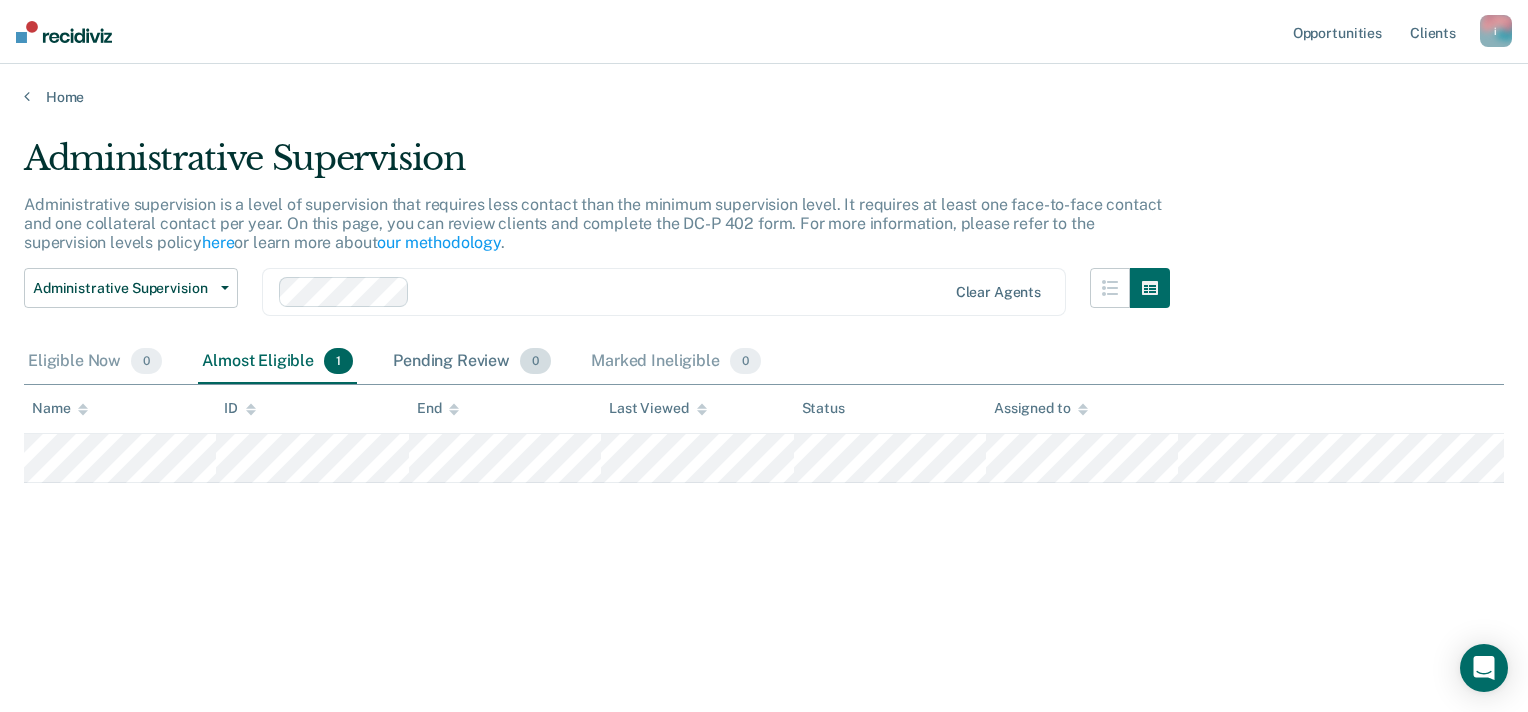 click on "Pending Review 0" at bounding box center (472, 362) 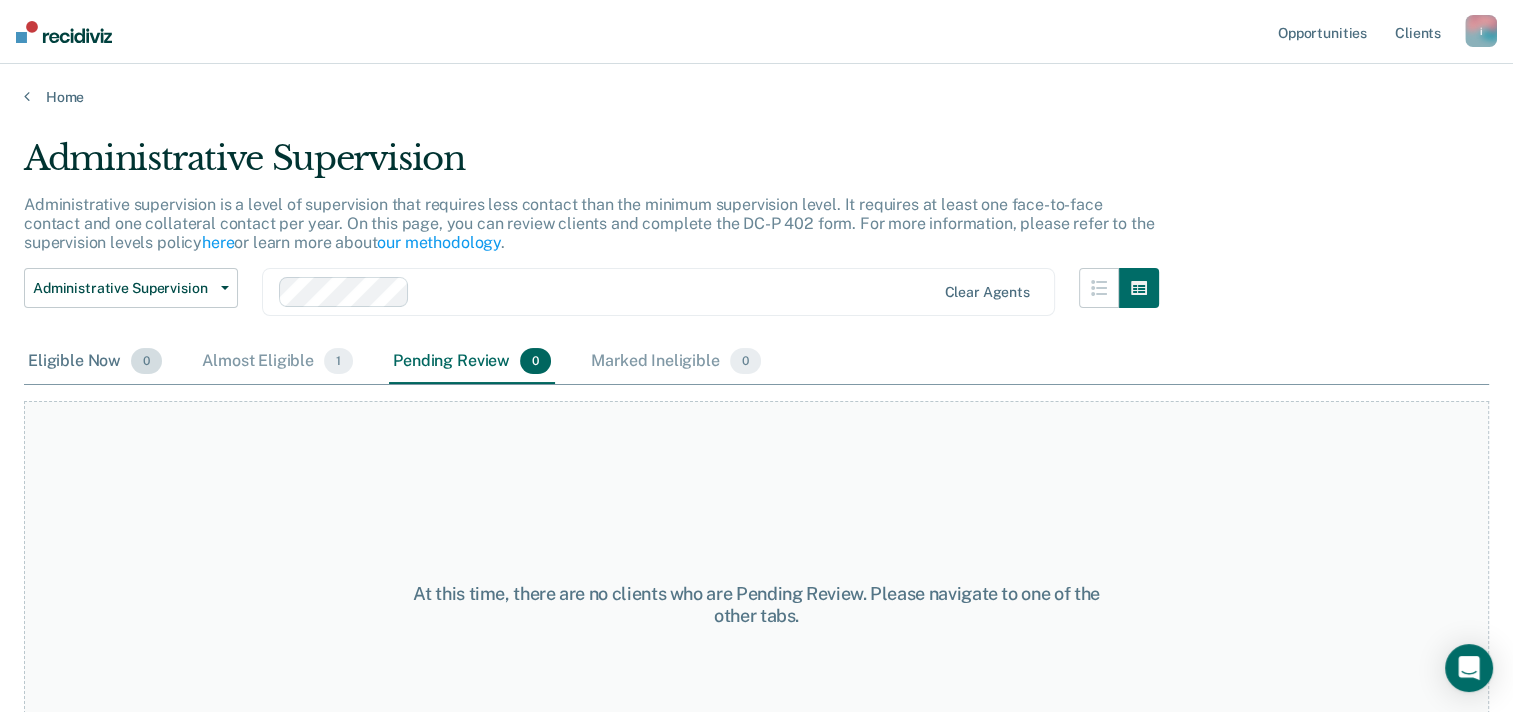click on "Eligible Now 0" at bounding box center (95, 362) 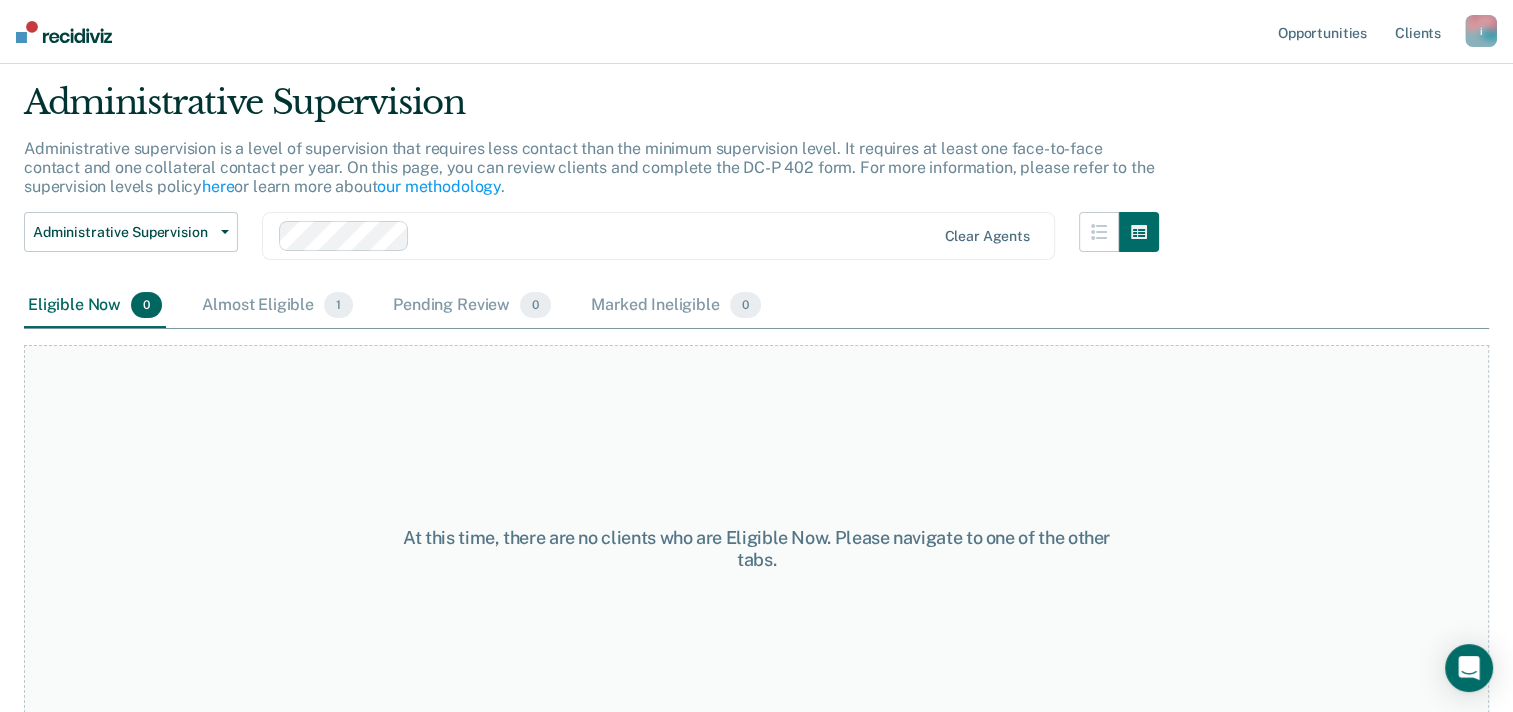 scroll, scrollTop: 95, scrollLeft: 0, axis: vertical 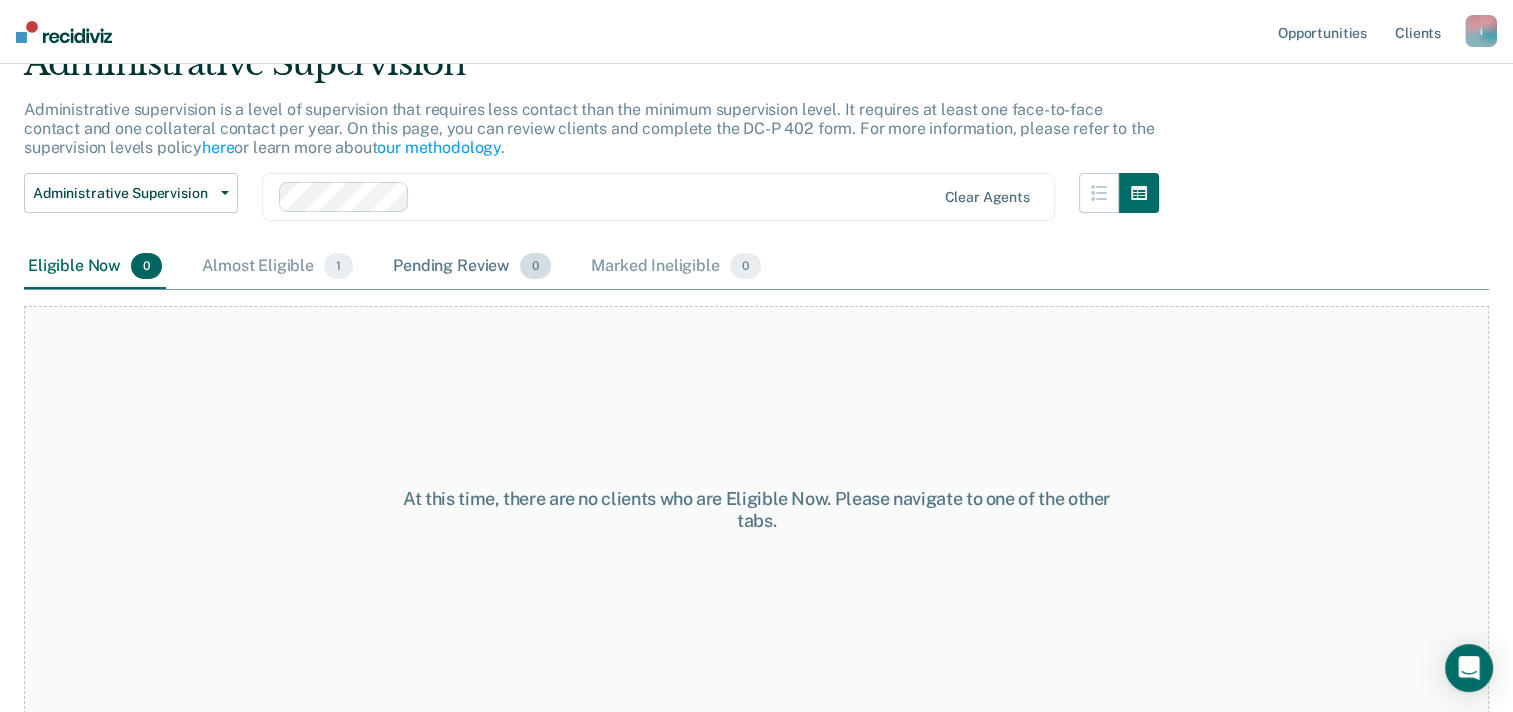 click on "Pending Review 0" at bounding box center [472, 267] 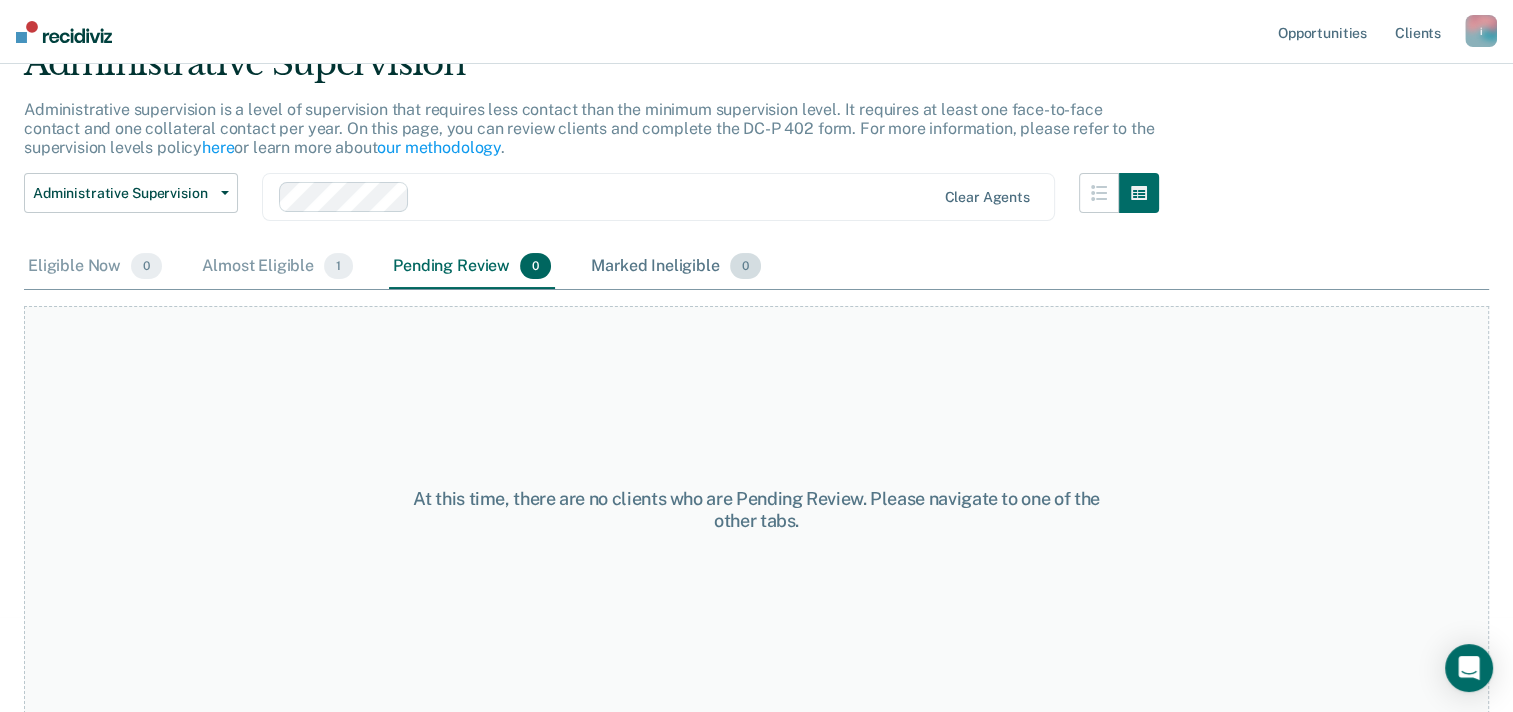 click on "Marked Ineligible 0" at bounding box center [676, 267] 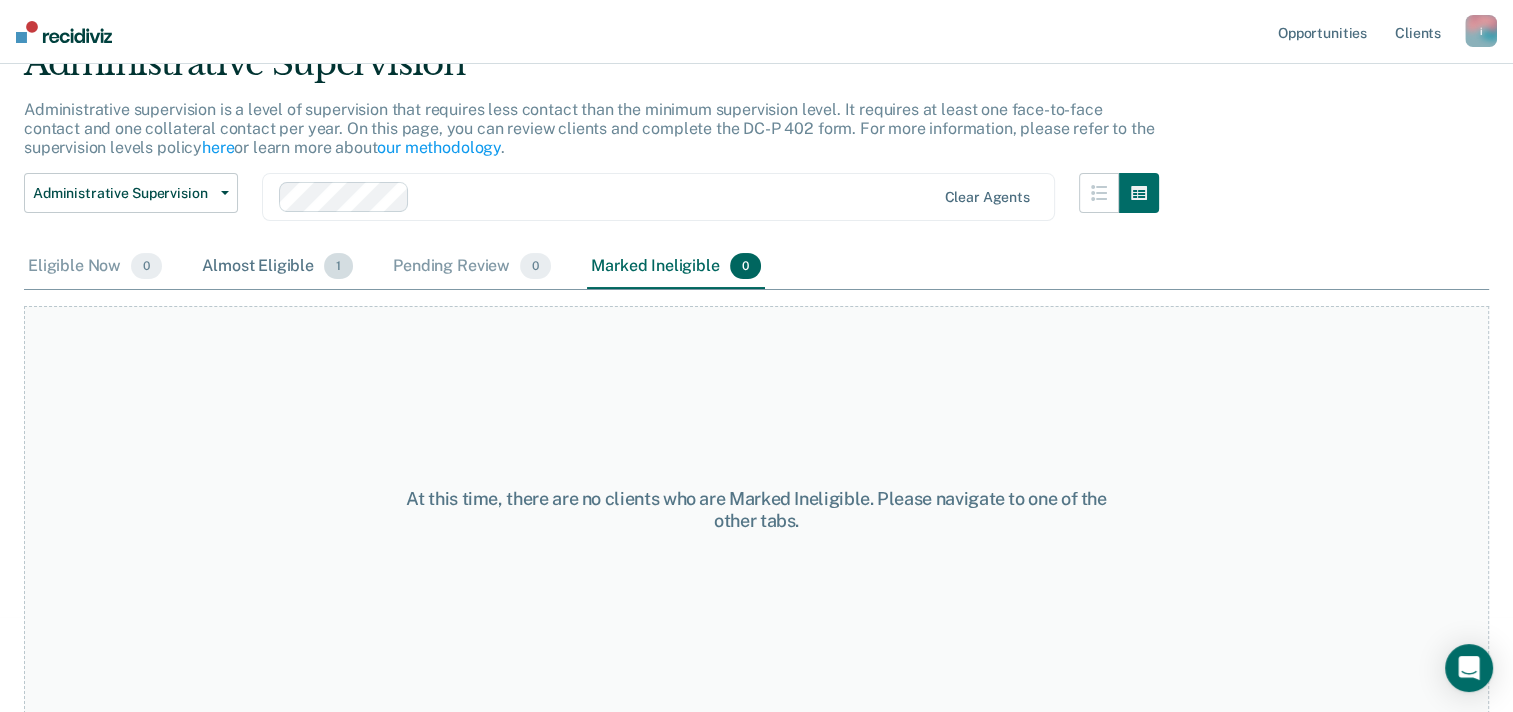 click on "Almost Eligible 1" at bounding box center (277, 267) 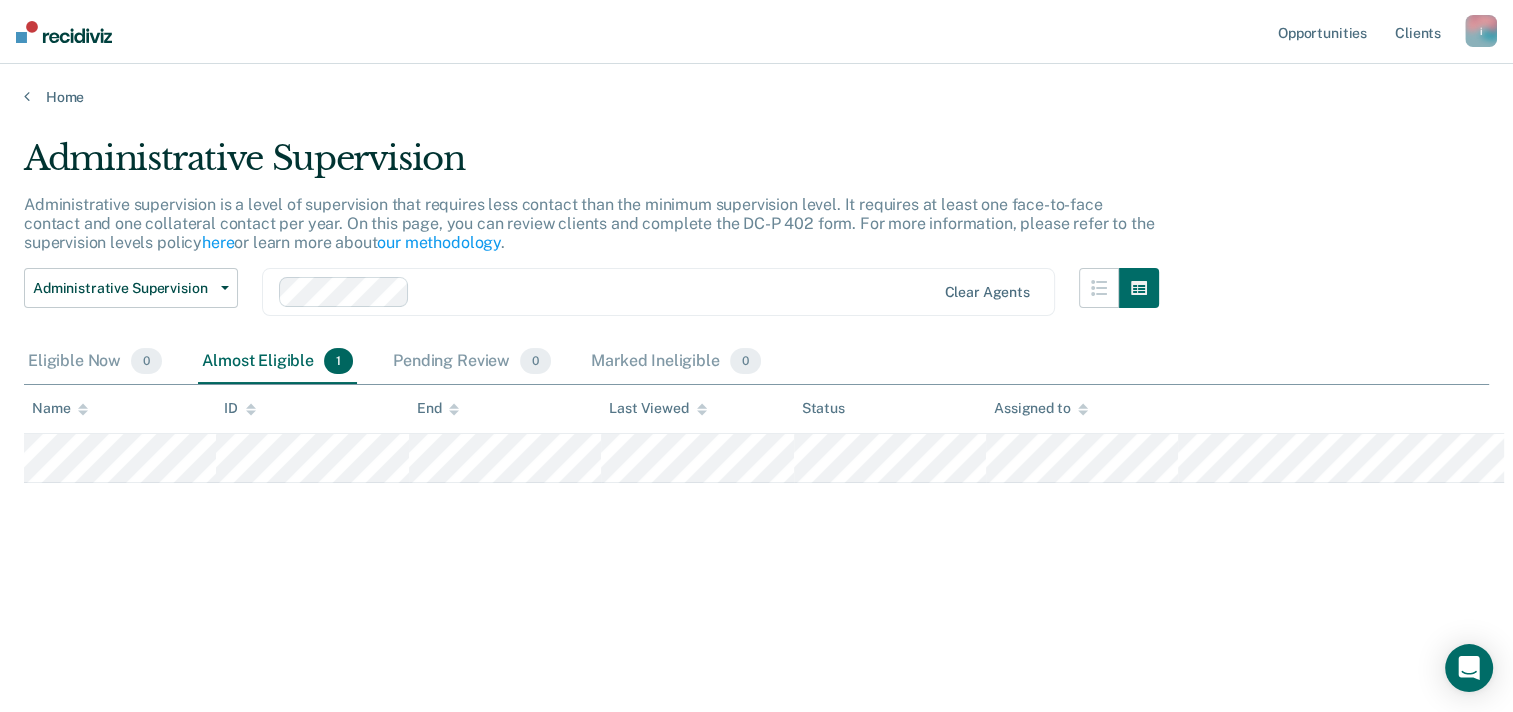 scroll, scrollTop: 0, scrollLeft: 0, axis: both 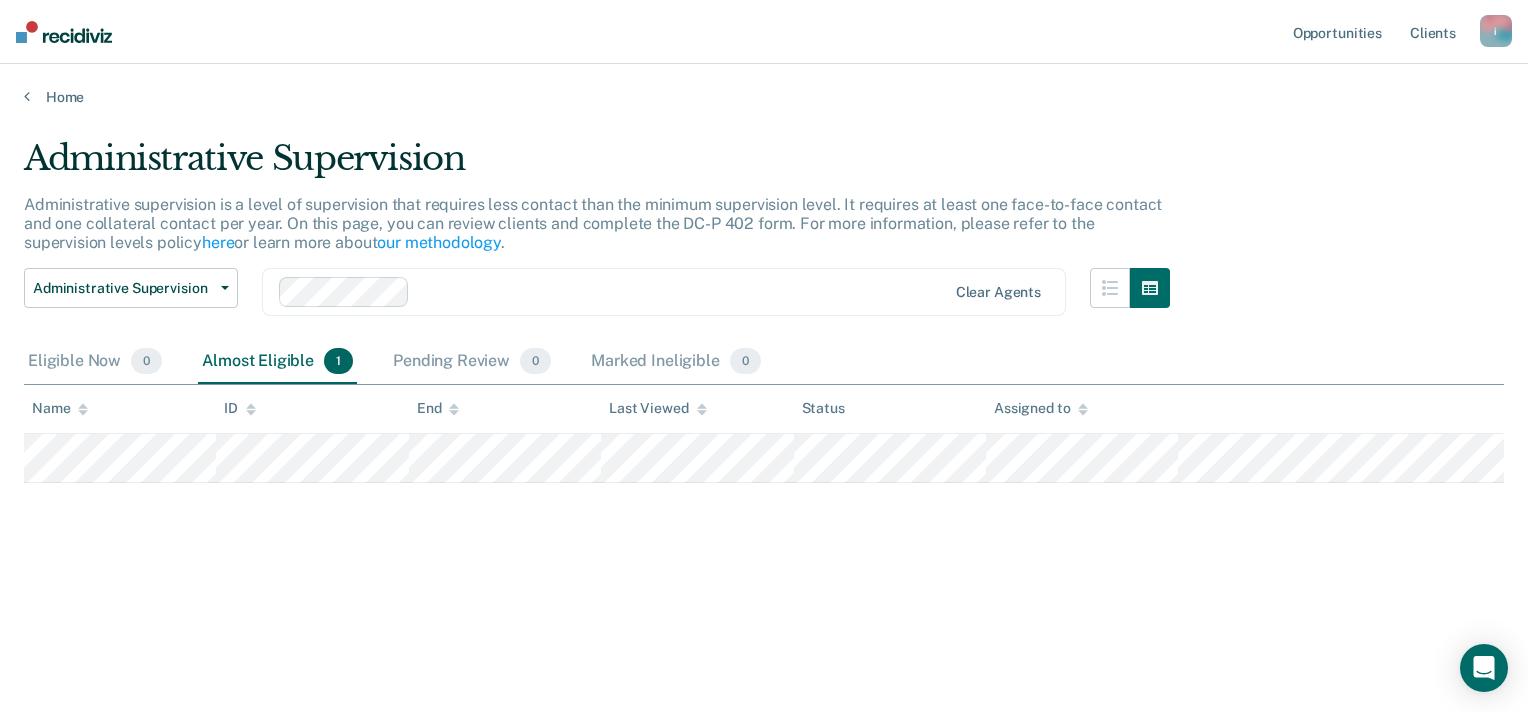 click on "Administrative Supervision   Administrative supervision is a level of supervision that requires less contact than the minimum supervision level. It requires at least one face-to-face contact and one collateral contact per year. On this page, you can review clients and complete the DC-P 402 form. For more information, please refer to the supervision levels policy  here  or learn more about  our methodology . Administrative Supervision Administrative Supervision Special Circumstances Supervision Clear   agents Eligible Now 0 Almost Eligible 1 Pending Review 0 Marked Ineligible 0
To pick up a draggable item, press the space bar.
While dragging, use the arrow keys to move the item.
Press space again to drop the item in its new position, or press escape to cancel.
Name ID End Last Viewed Status Assigned to" at bounding box center [764, 382] 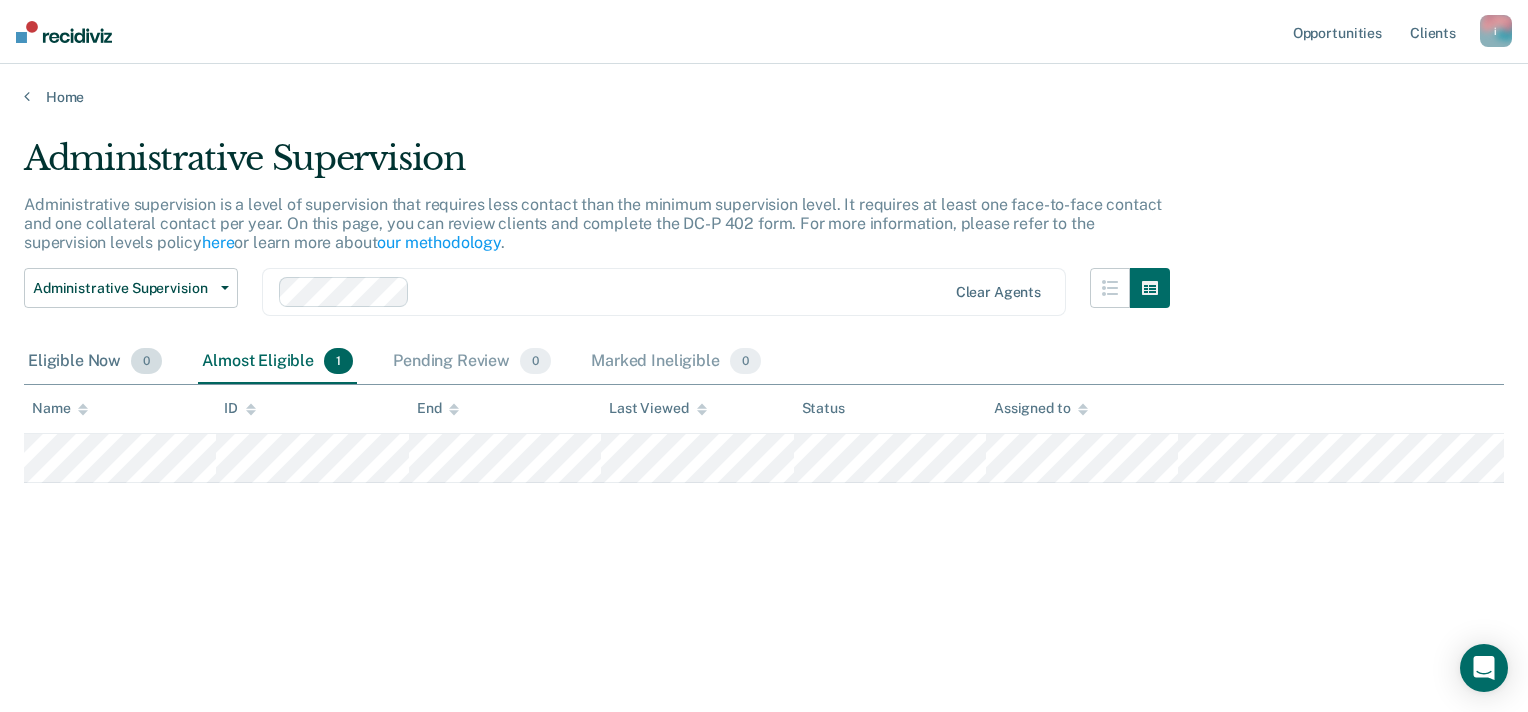 click on "Eligible Now 0" at bounding box center [95, 362] 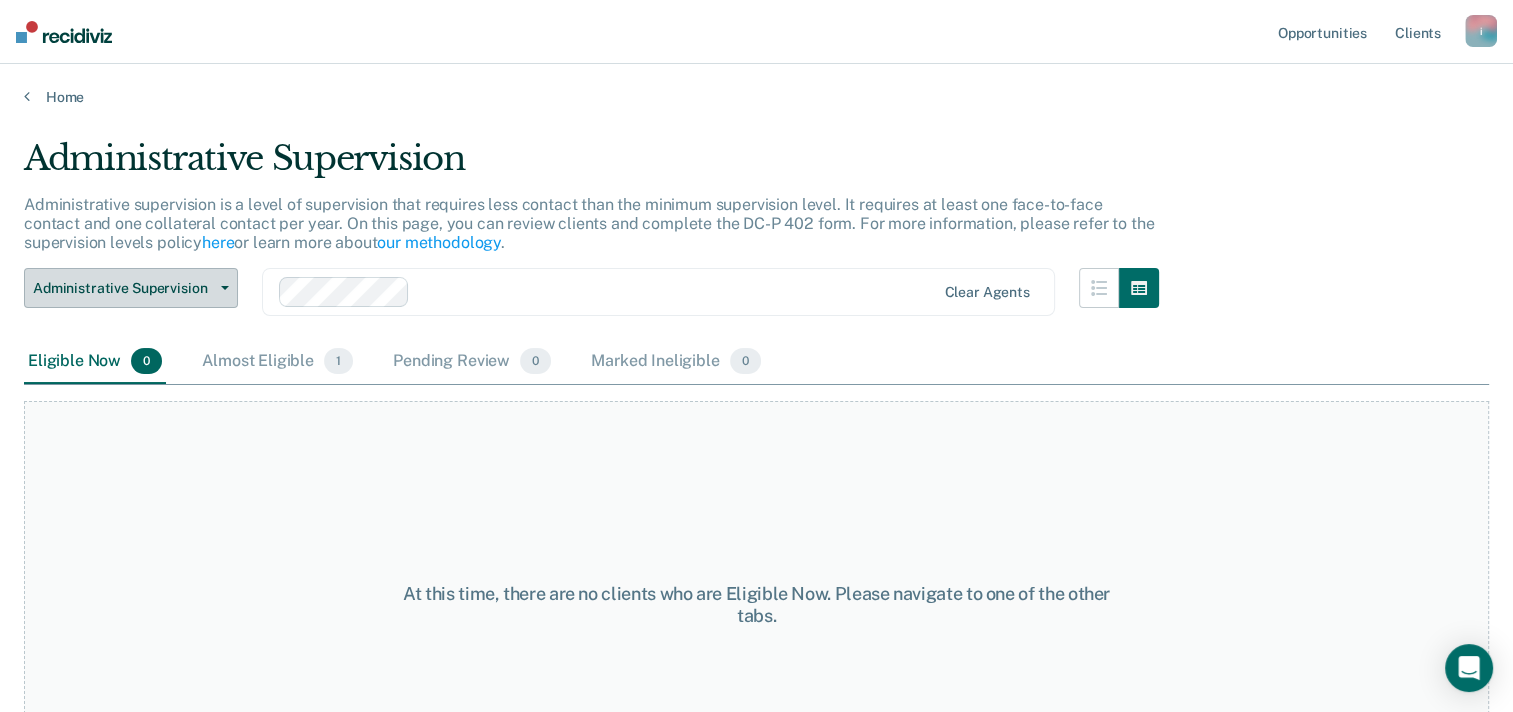 click on "Administrative Supervision" at bounding box center [123, 288] 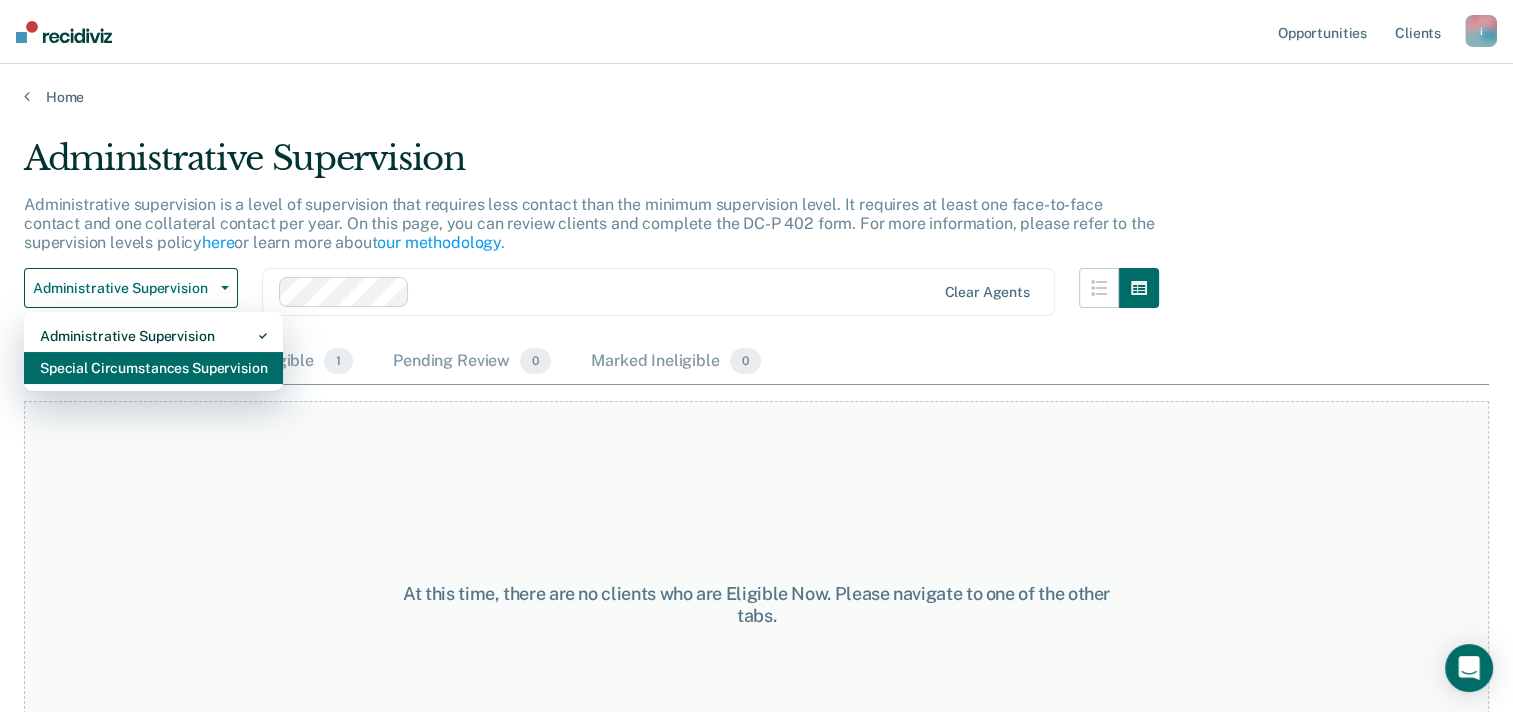 click on "Special Circumstances Supervision" at bounding box center (153, 368) 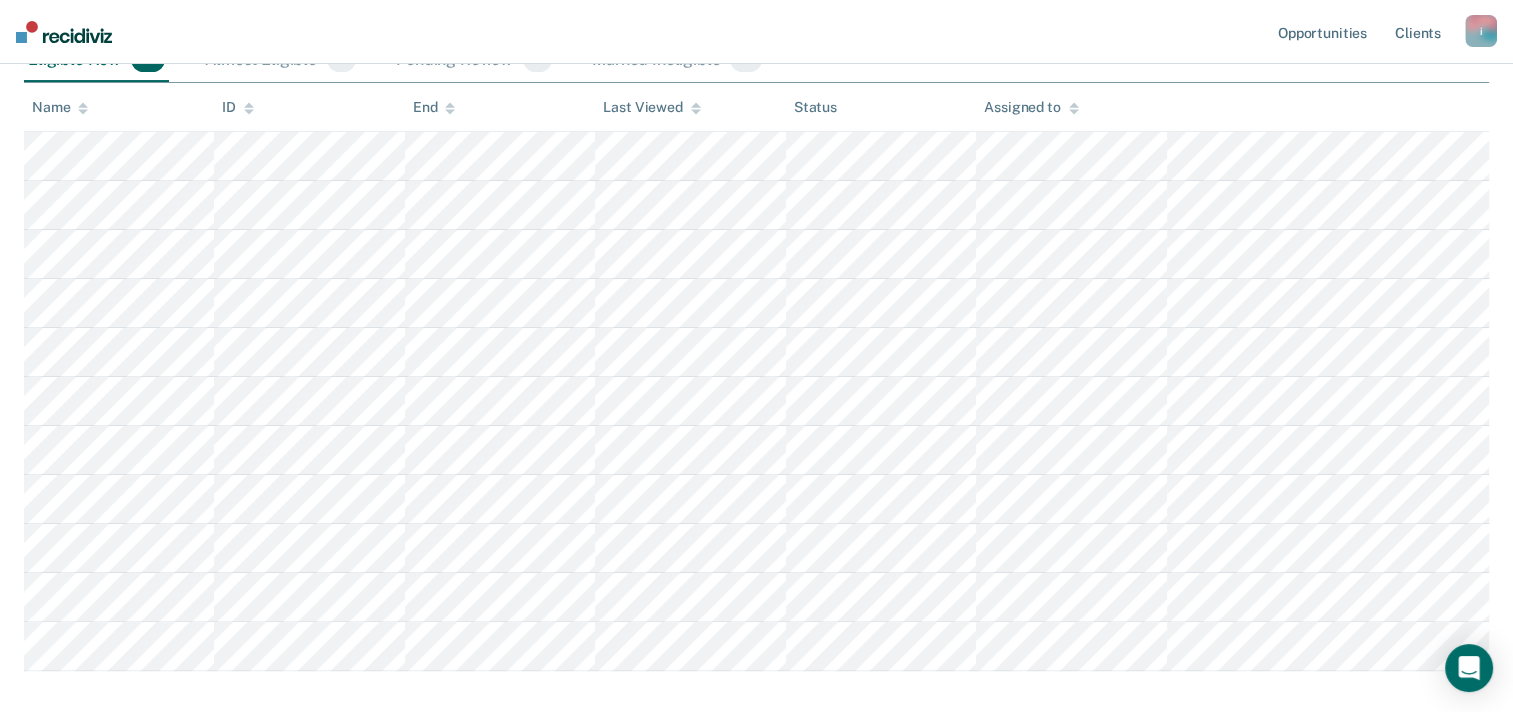 scroll, scrollTop: 400, scrollLeft: 0, axis: vertical 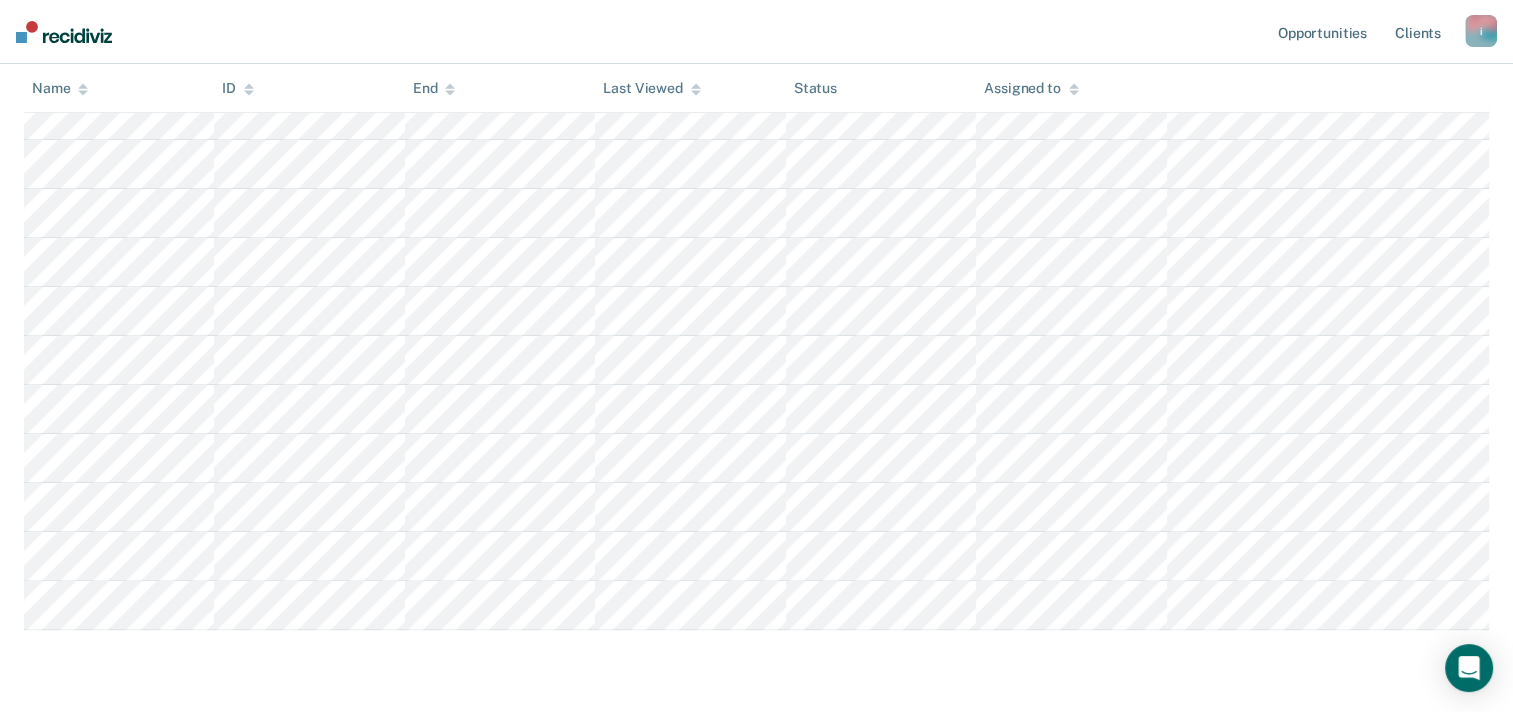 type 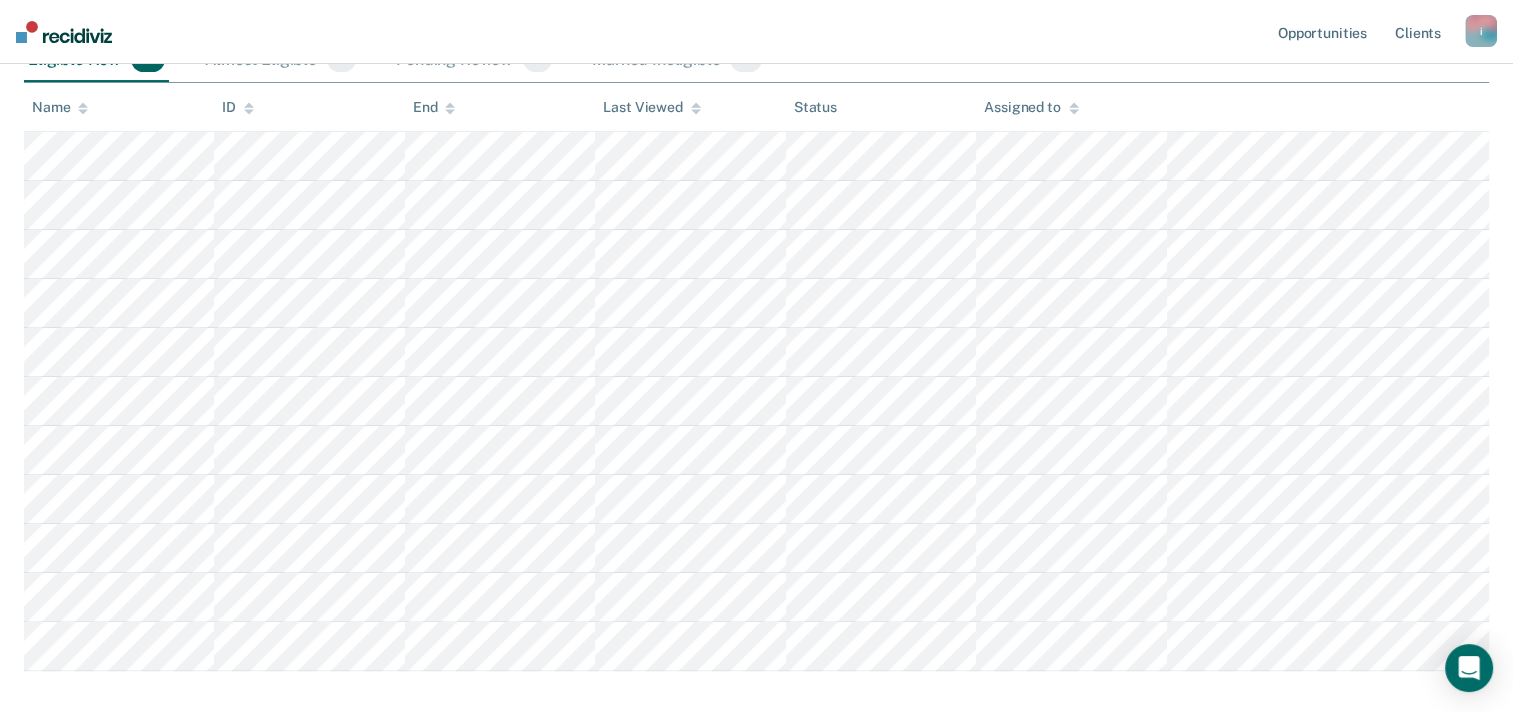 scroll, scrollTop: 400, scrollLeft: 0, axis: vertical 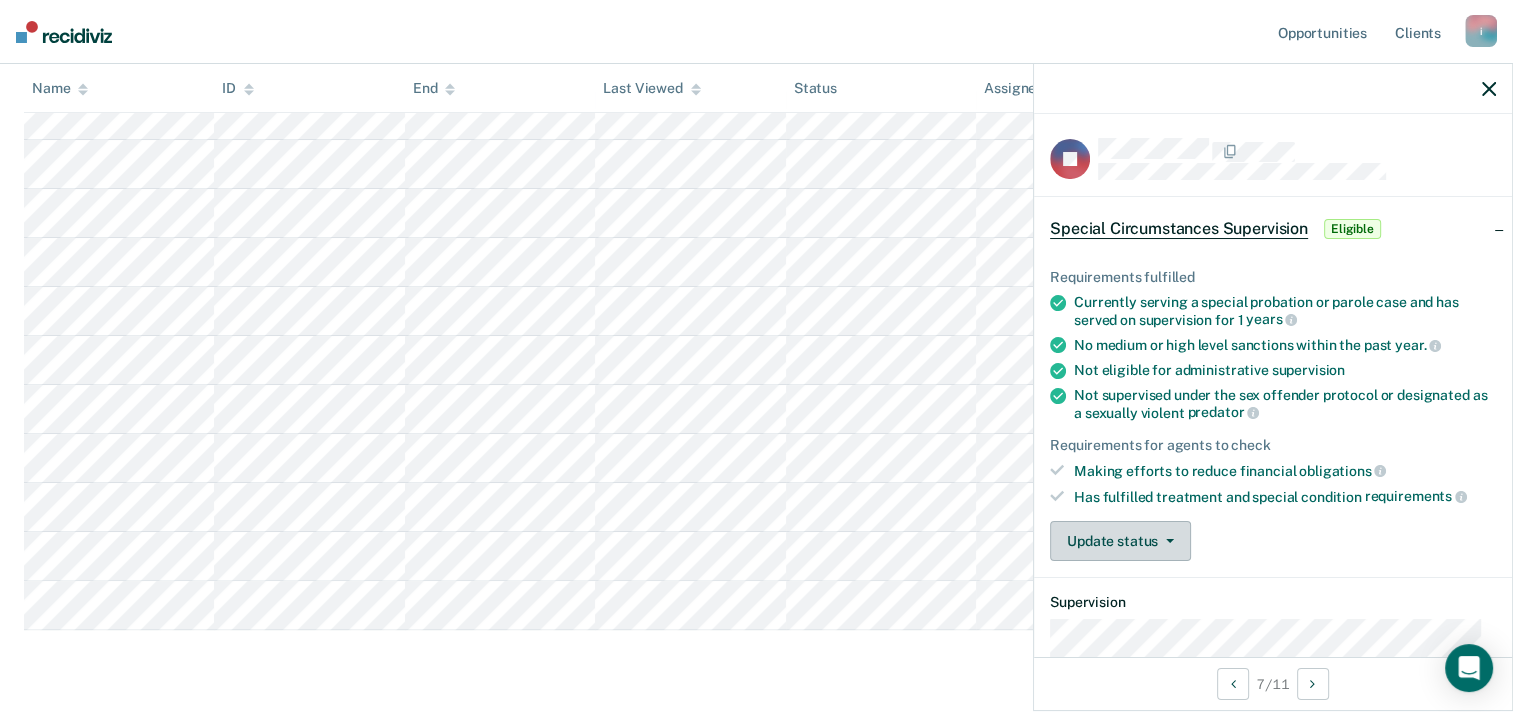 click on "Update status" at bounding box center [1120, 541] 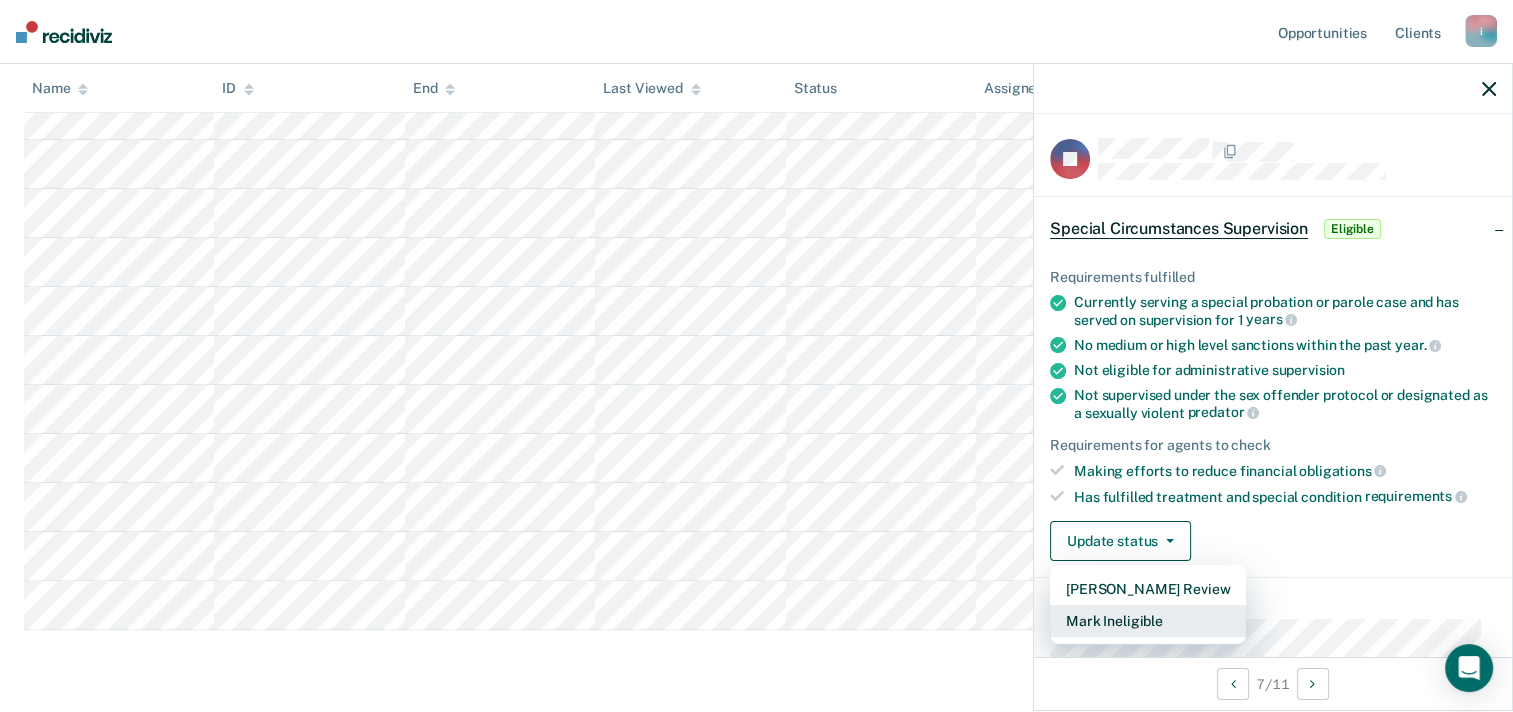 click on "Mark Ineligible" at bounding box center [1148, 621] 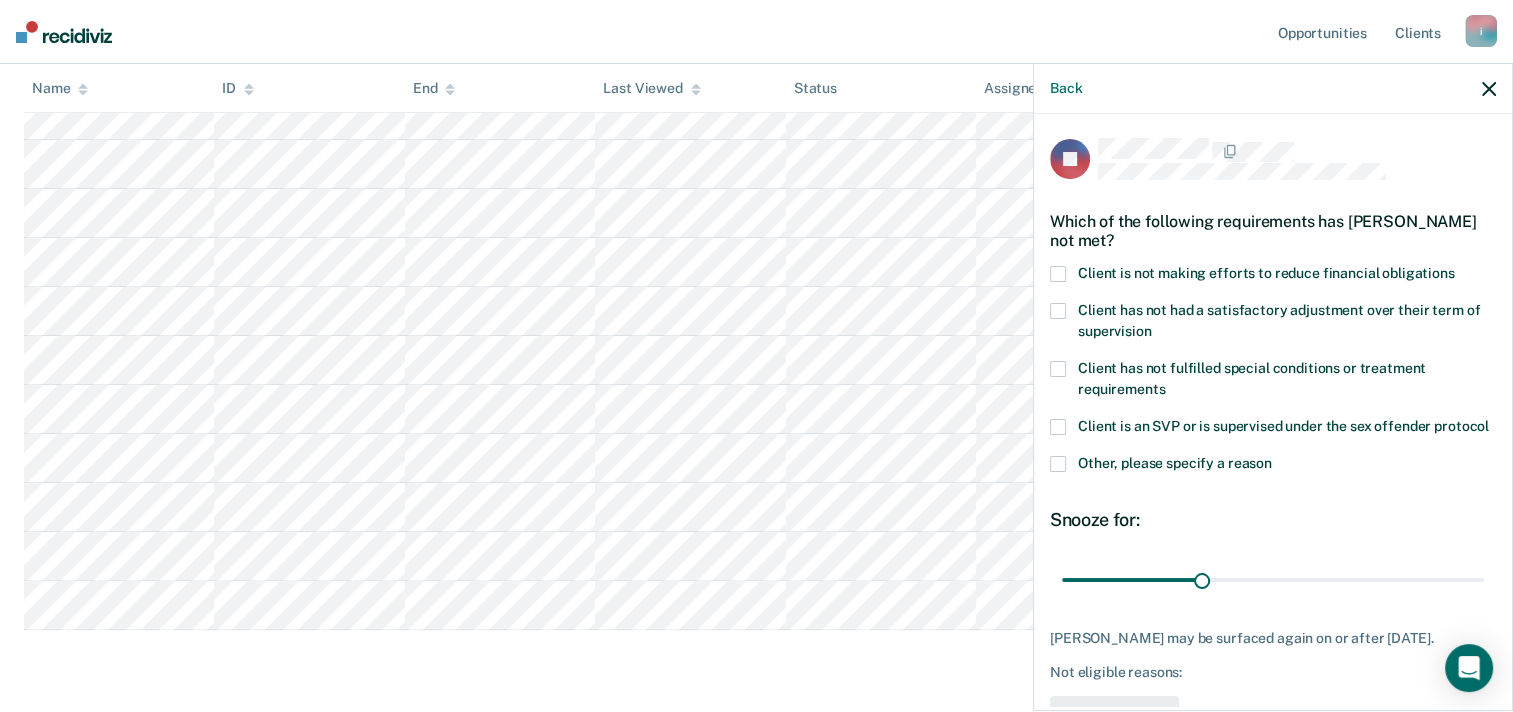 click on "Client is an SVP or is supervised under the sex offender protocol" at bounding box center (1283, 426) 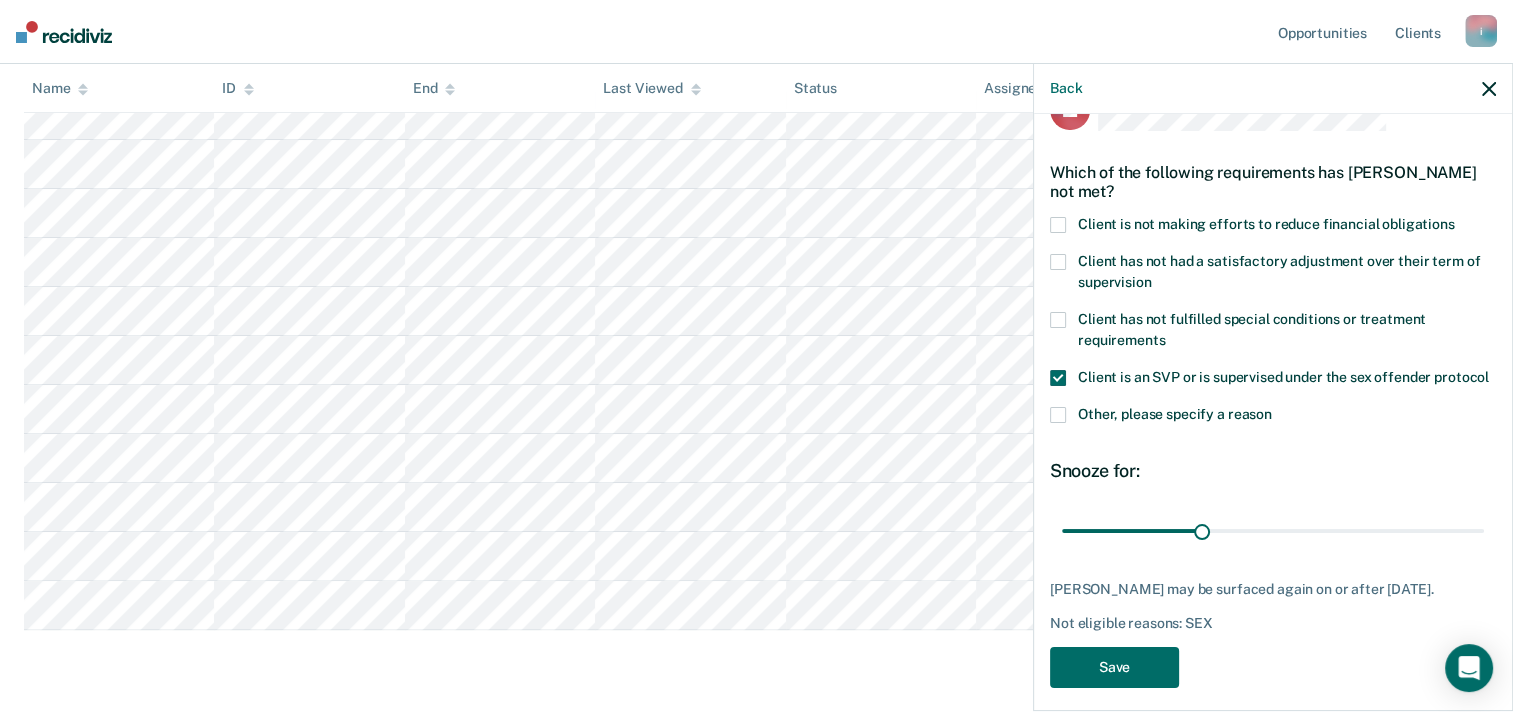 scroll, scrollTop: 84, scrollLeft: 0, axis: vertical 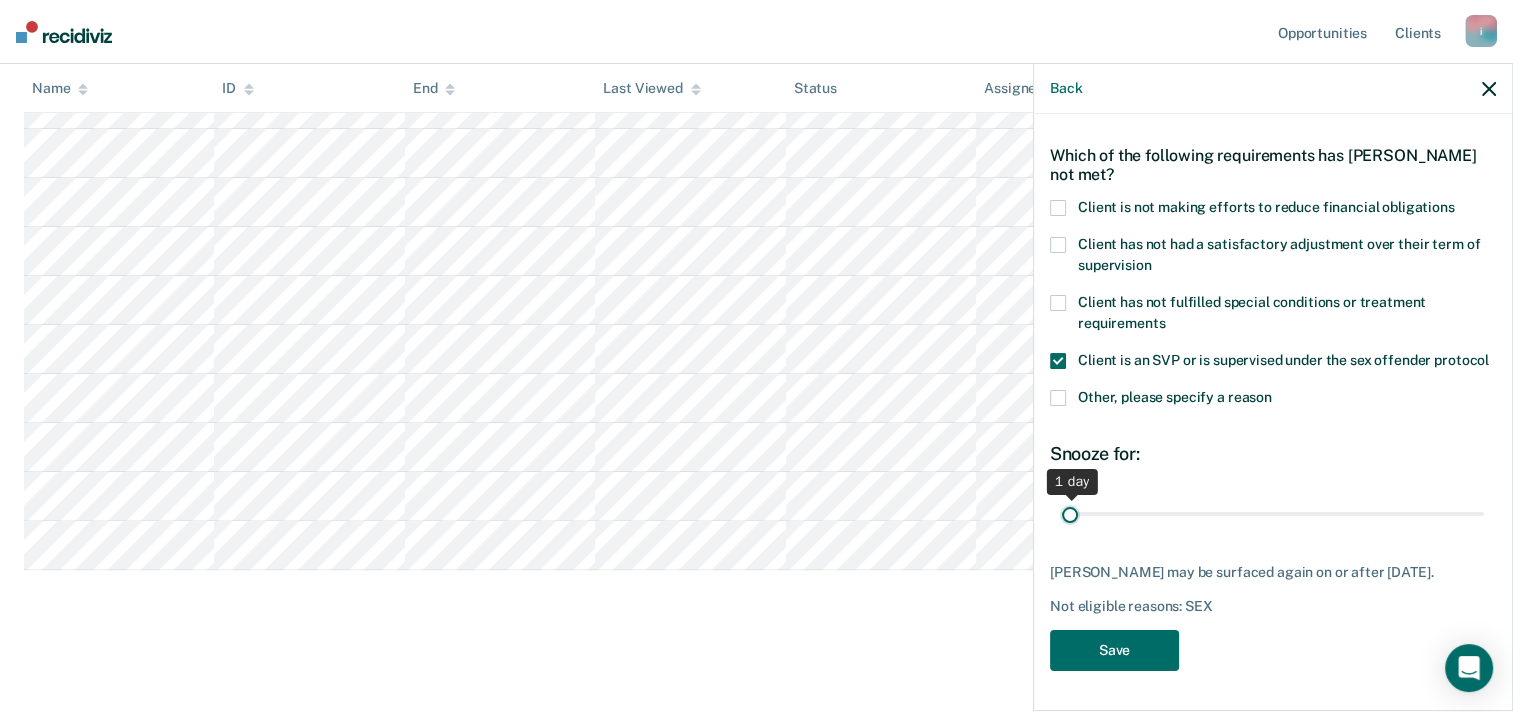 drag, startPoint x: 1193, startPoint y: 515, endPoint x: 1009, endPoint y: 521, distance: 184.0978 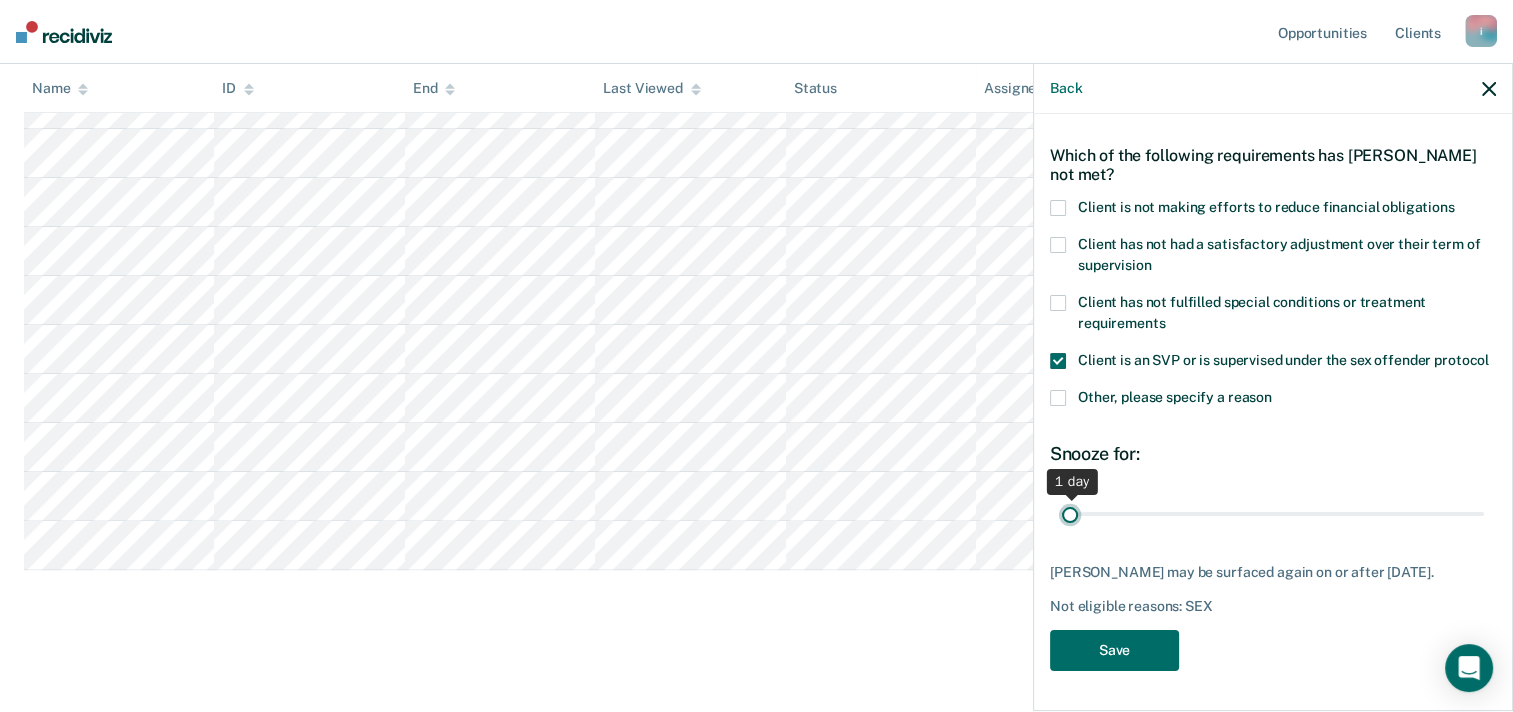 type on "1" 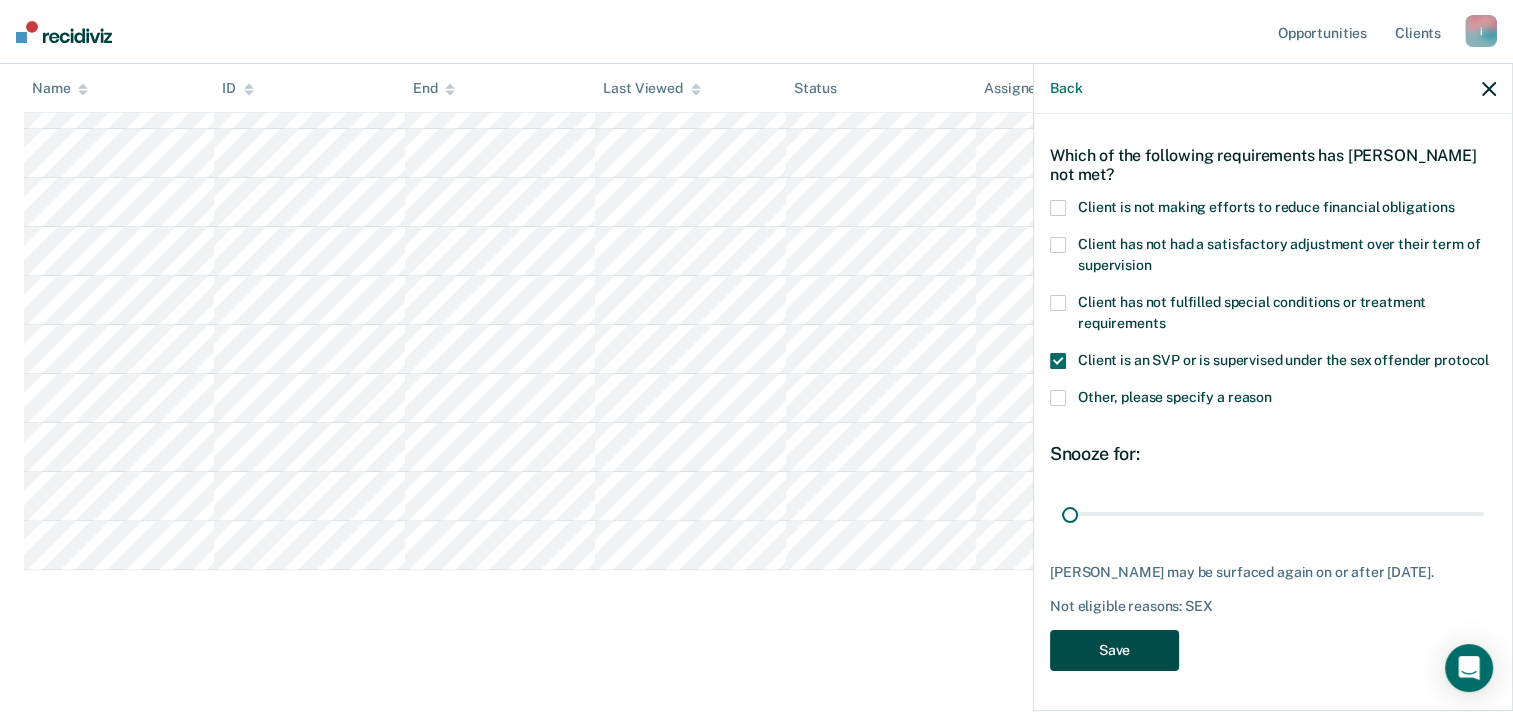click on "Save" at bounding box center [1114, 650] 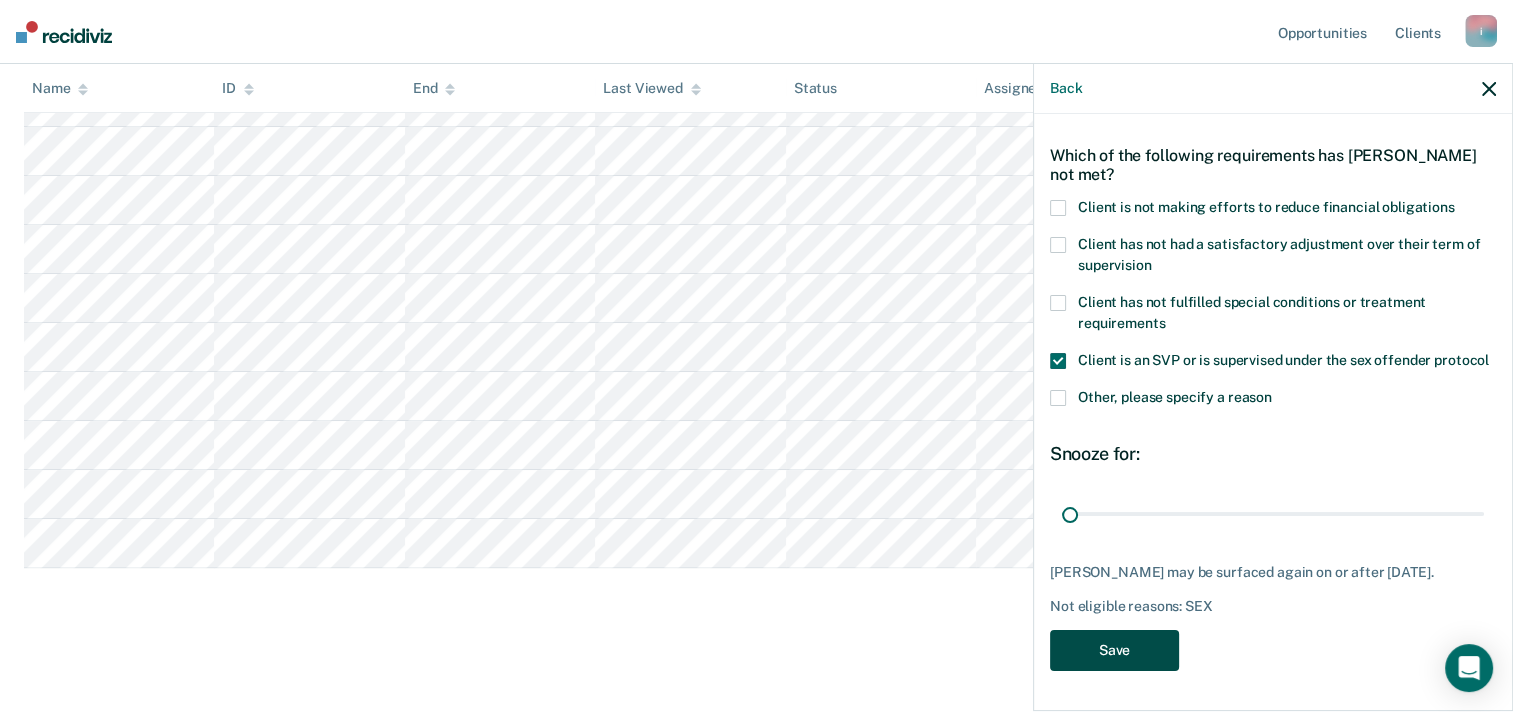 scroll, scrollTop: 412, scrollLeft: 0, axis: vertical 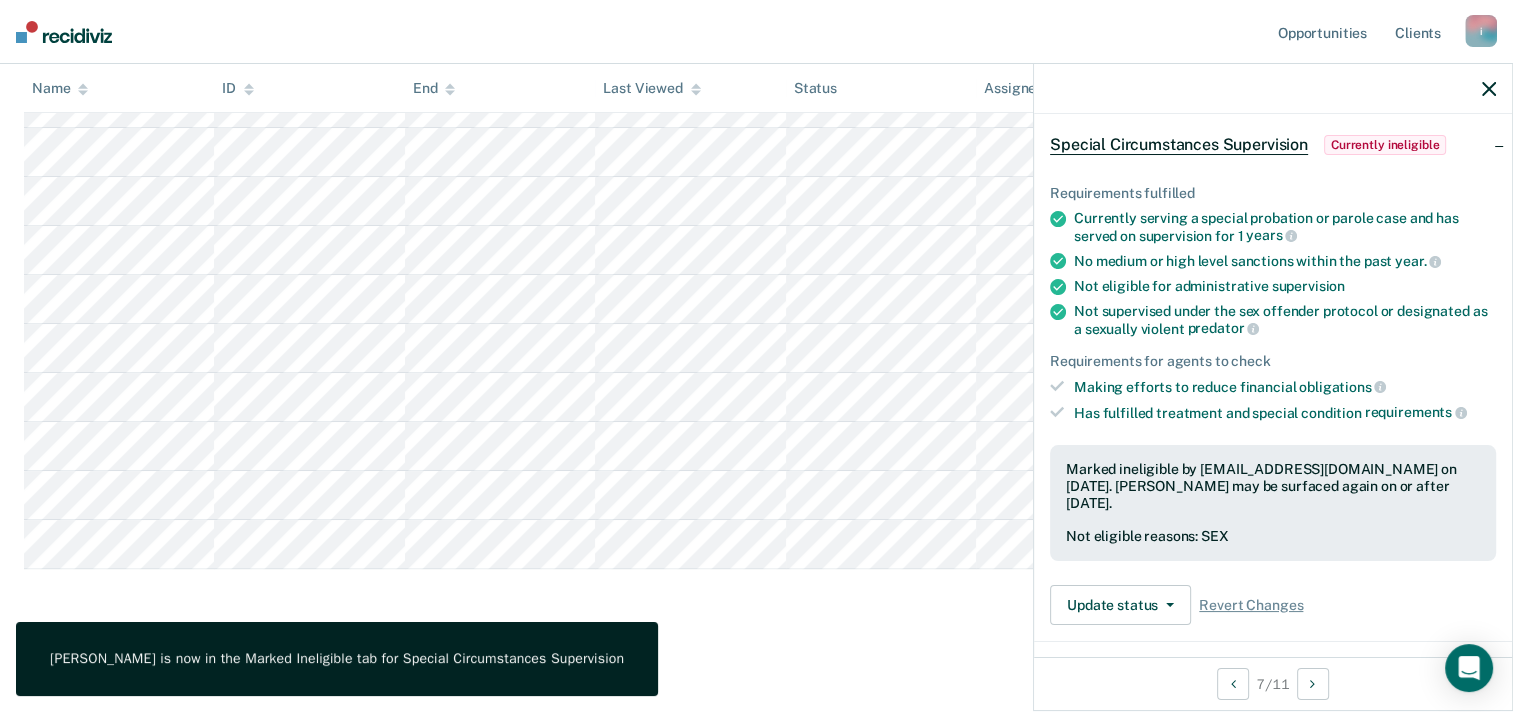 click at bounding box center [1273, 89] 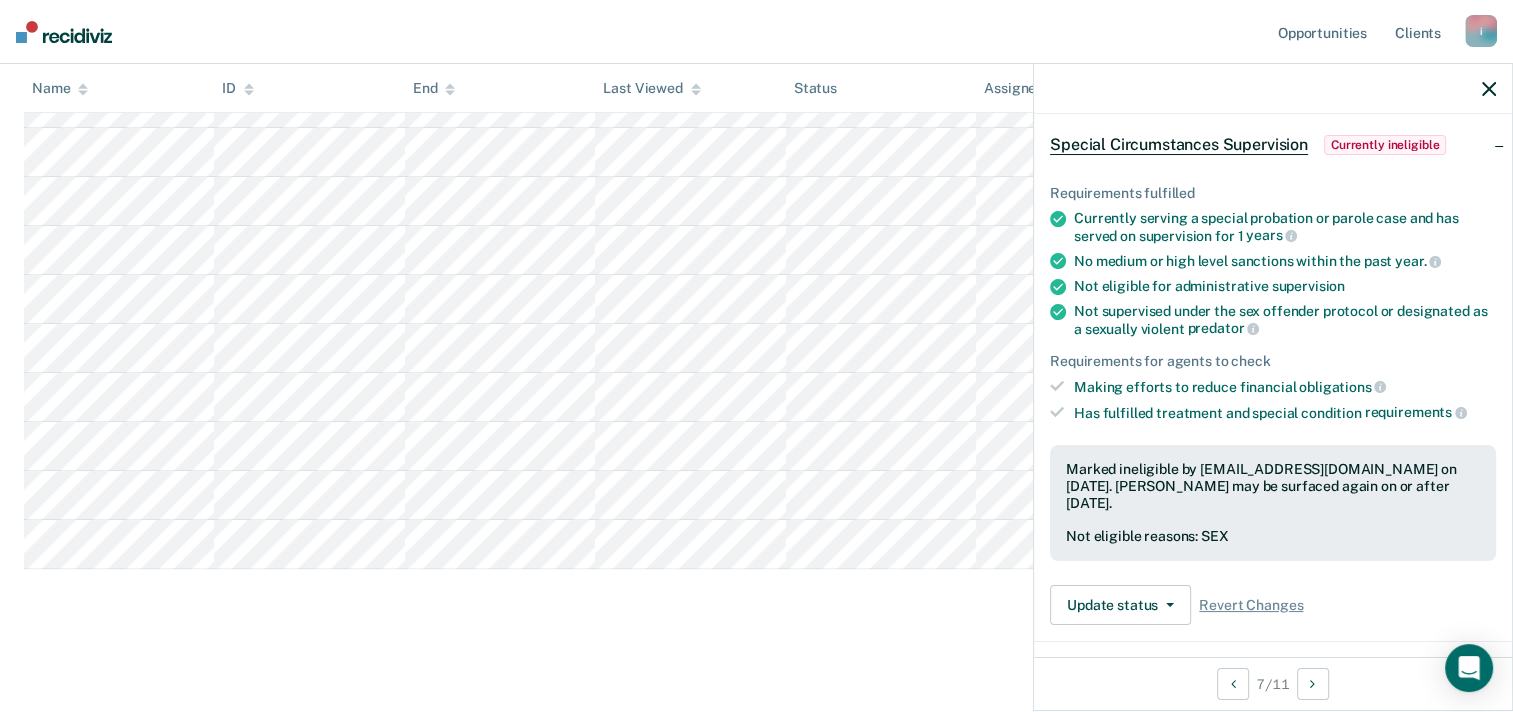click 